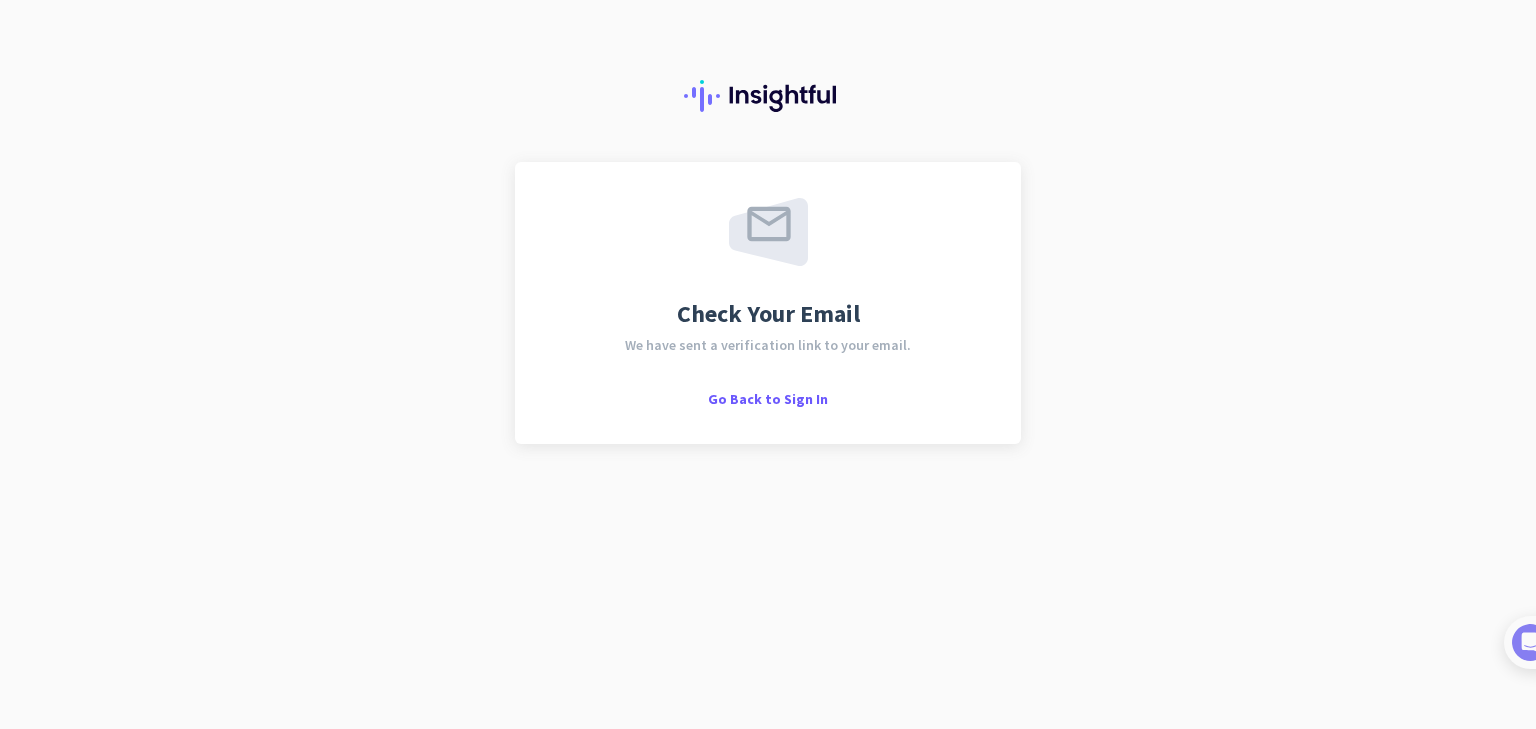 scroll, scrollTop: 0, scrollLeft: 0, axis: both 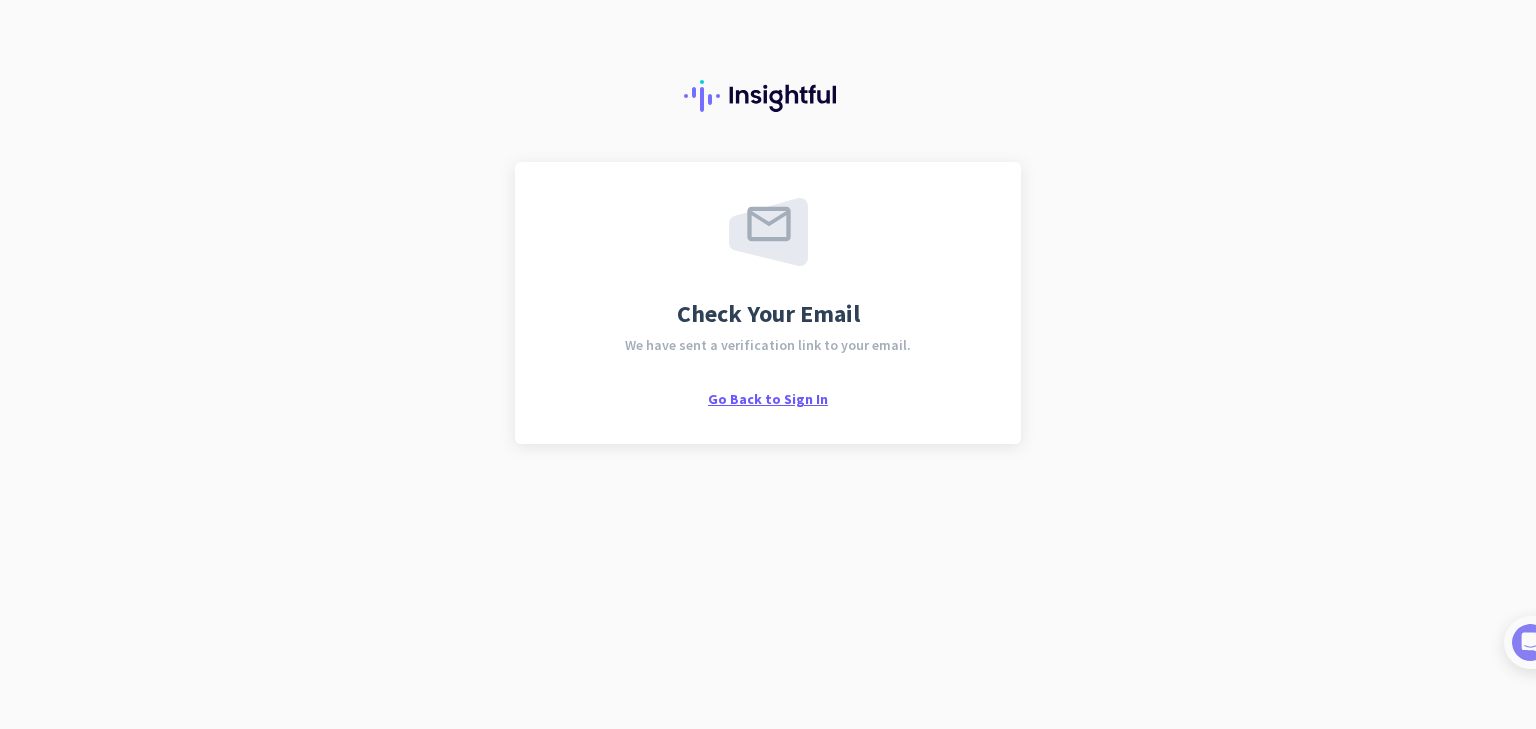 click on "Go Back to Sign In" 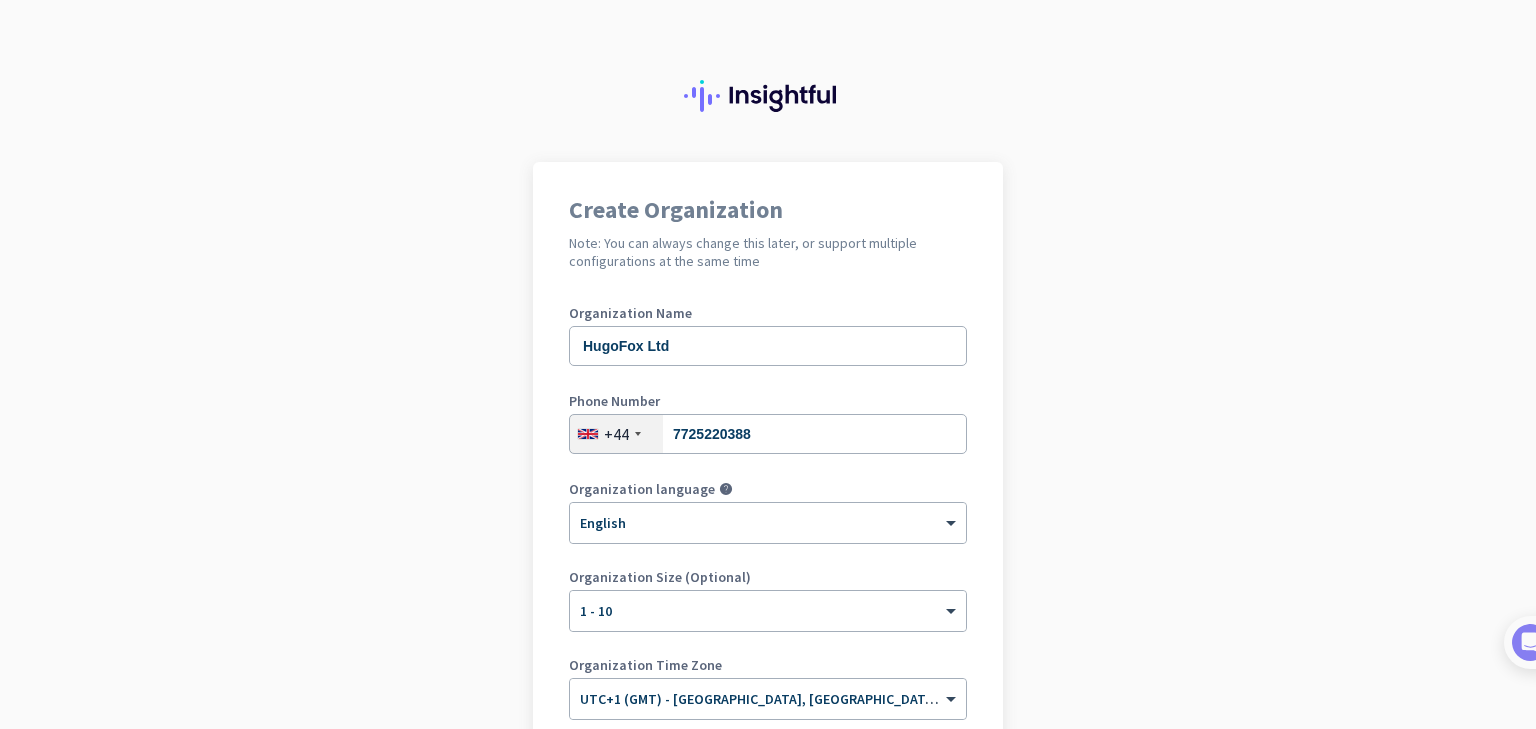scroll, scrollTop: 0, scrollLeft: 0, axis: both 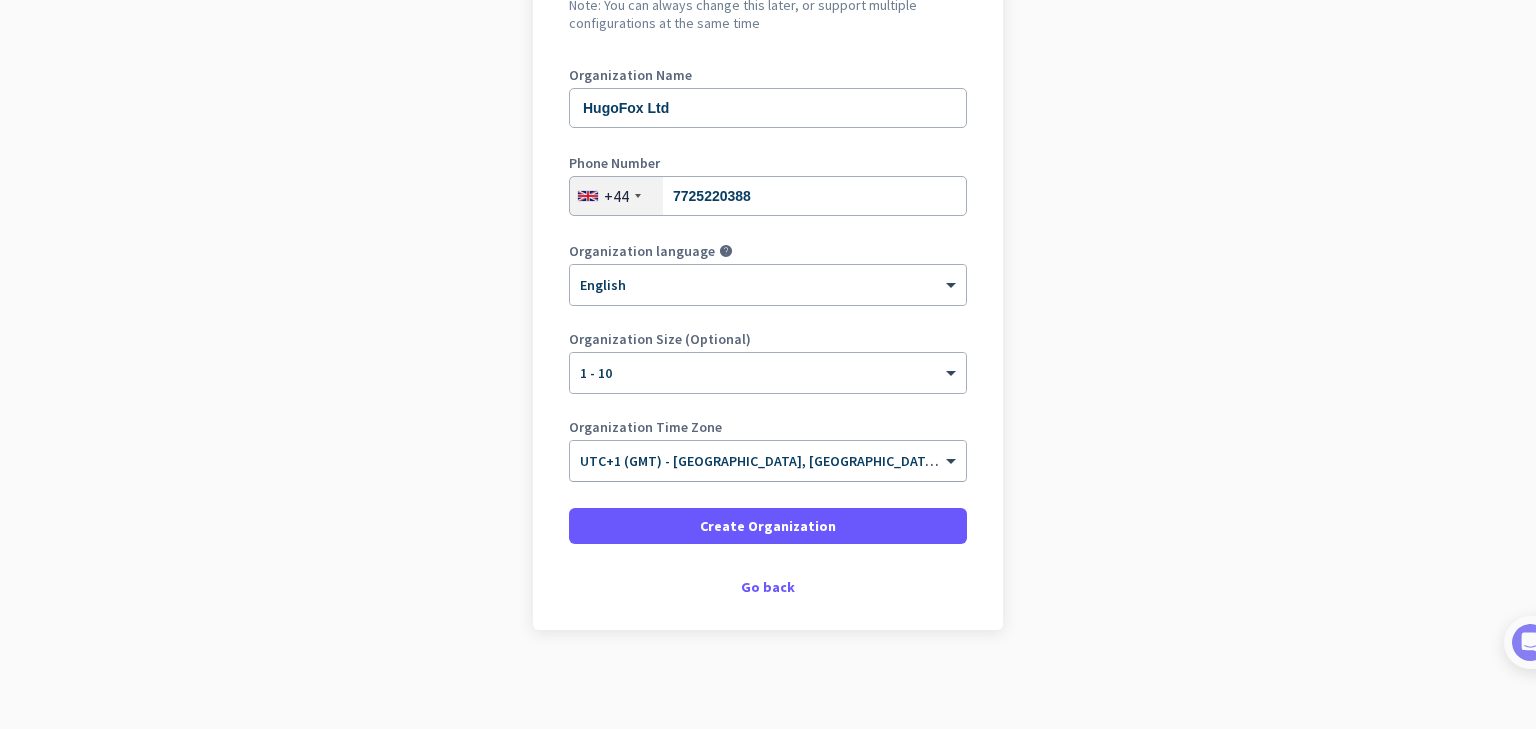 click on "UTC+1 (GMT) - [GEOGRAPHIC_DATA], [GEOGRAPHIC_DATA], [GEOGRAPHIC_DATA], [GEOGRAPHIC_DATA]" 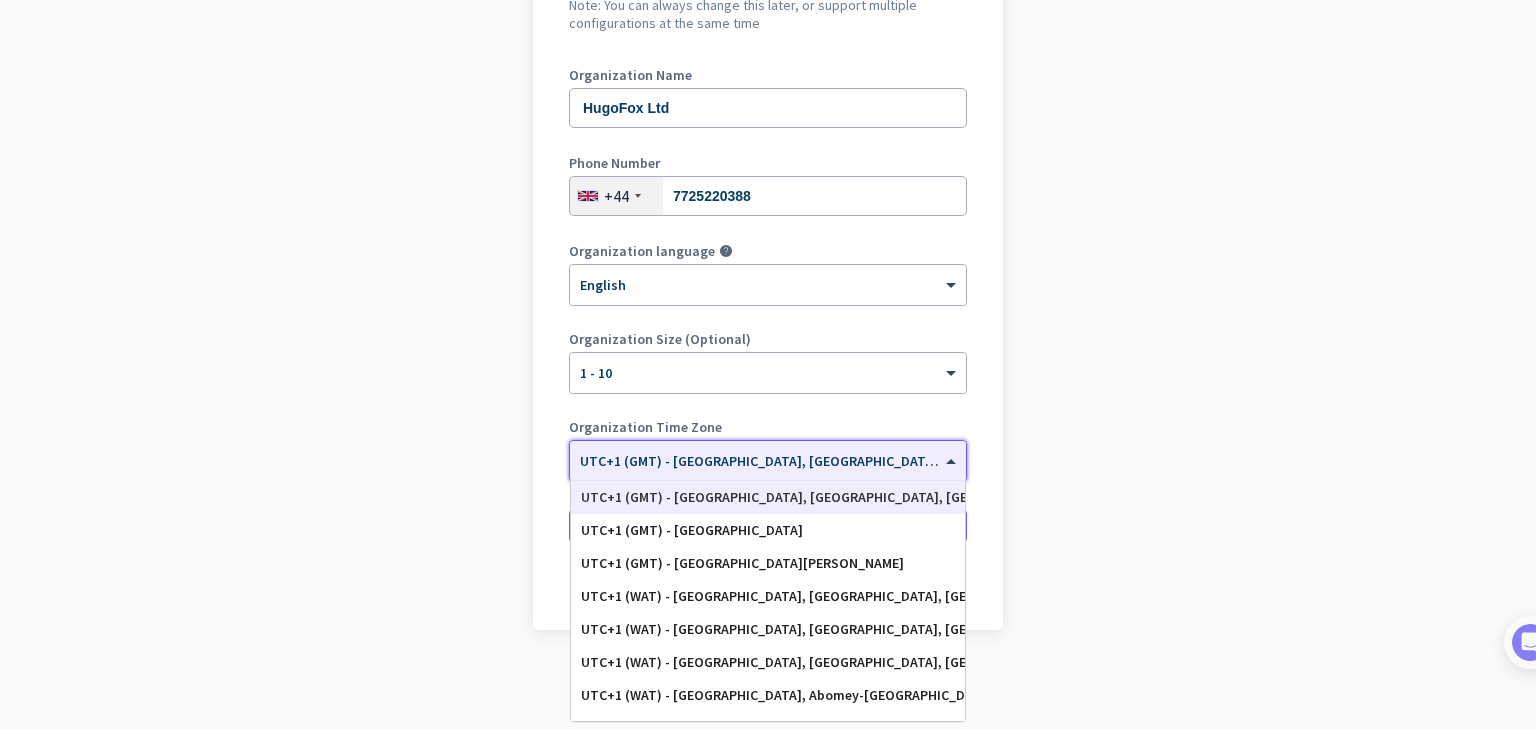 scroll, scrollTop: 3728, scrollLeft: 0, axis: vertical 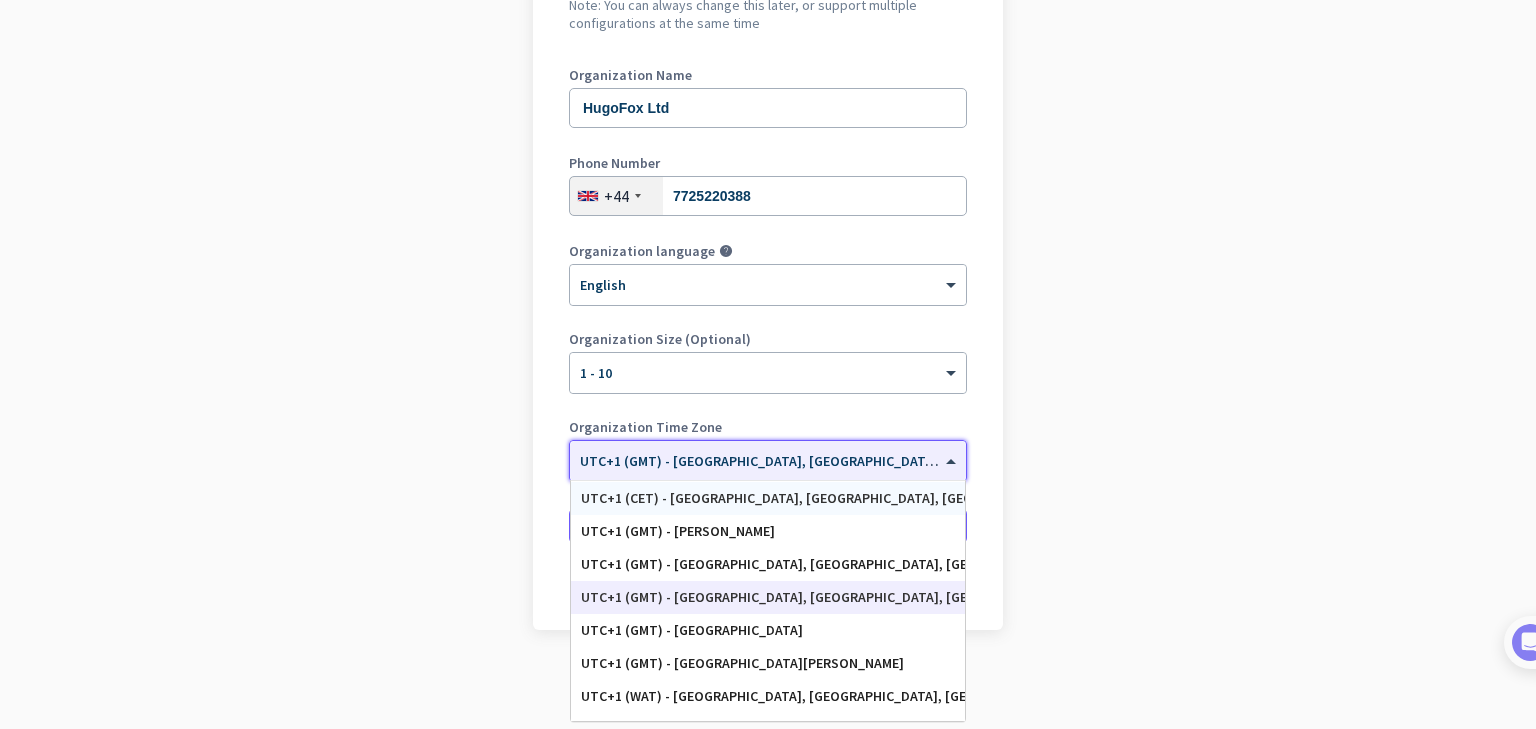 click on "Create Organization  Note: You can always change this later, or support multiple configurations at the same time  Organization Name HugoFox Ltd Phone Number  [PHONE_NUMBER] Organization language help × English Organization Size (Optional) × 1 - 10 Organization Time Zone × UTC+1 (GMT) - [GEOGRAPHIC_DATA], [GEOGRAPHIC_DATA], [GEOGRAPHIC_DATA], [GEOGRAPHIC_DATA]  UTC+0 (GMT) - [GEOGRAPHIC_DATA], [PERSON_NAME][GEOGRAPHIC_DATA], [GEOGRAPHIC_DATA], Saaba   UTC+0 (GMT) - [GEOGRAPHIC_DATA], [GEOGRAPHIC_DATA], [GEOGRAPHIC_DATA], [GEOGRAPHIC_DATA]   UTC+0 (GMT) - [GEOGRAPHIC_DATA]   UTC+0 (GMT) - [GEOGRAPHIC_DATA], [GEOGRAPHIC_DATA], [GEOGRAPHIC_DATA], [GEOGRAPHIC_DATA]   UTC+1 (CET) - [GEOGRAPHIC_DATA], [GEOGRAPHIC_DATA], [GEOGRAPHIC_DATA], [GEOGRAPHIC_DATA]   UTC+1 (CET) - [GEOGRAPHIC_DATA], [GEOGRAPHIC_DATA], [GEOGRAPHIC_DATA], [GEOGRAPHIC_DATA]   UTC+1 (GMT) - [GEOGRAPHIC_DATA]   UTC+1 (GMT) - [GEOGRAPHIC_DATA], [GEOGRAPHIC_DATA], [GEOGRAPHIC_DATA], [GEOGRAPHIC_DATA]   UTC+1 (GMT) - [GEOGRAPHIC_DATA], [GEOGRAPHIC_DATA], [GEOGRAPHIC_DATA], [GEOGRAPHIC_DATA]   UTC+1 (GMT) - [GEOGRAPHIC_DATA]   UTC+1 (GMT) - [GEOGRAPHIC_DATA][PERSON_NAME]   UTC+1 (WAT) - [GEOGRAPHIC_DATA], [GEOGRAPHIC_DATA], [GEOGRAPHIC_DATA], Carnot   UTC+1 (WAT) - [GEOGRAPHIC_DATA], [GEOGRAPHIC_DATA], [GEOGRAPHIC_DATA]   UTC+1 ([GEOGRAPHIC_DATA], [GEOGRAPHIC_DATA], [GEOGRAPHIC_DATA], [GEOGRAPHIC_DATA]    Create Organization     Go back" 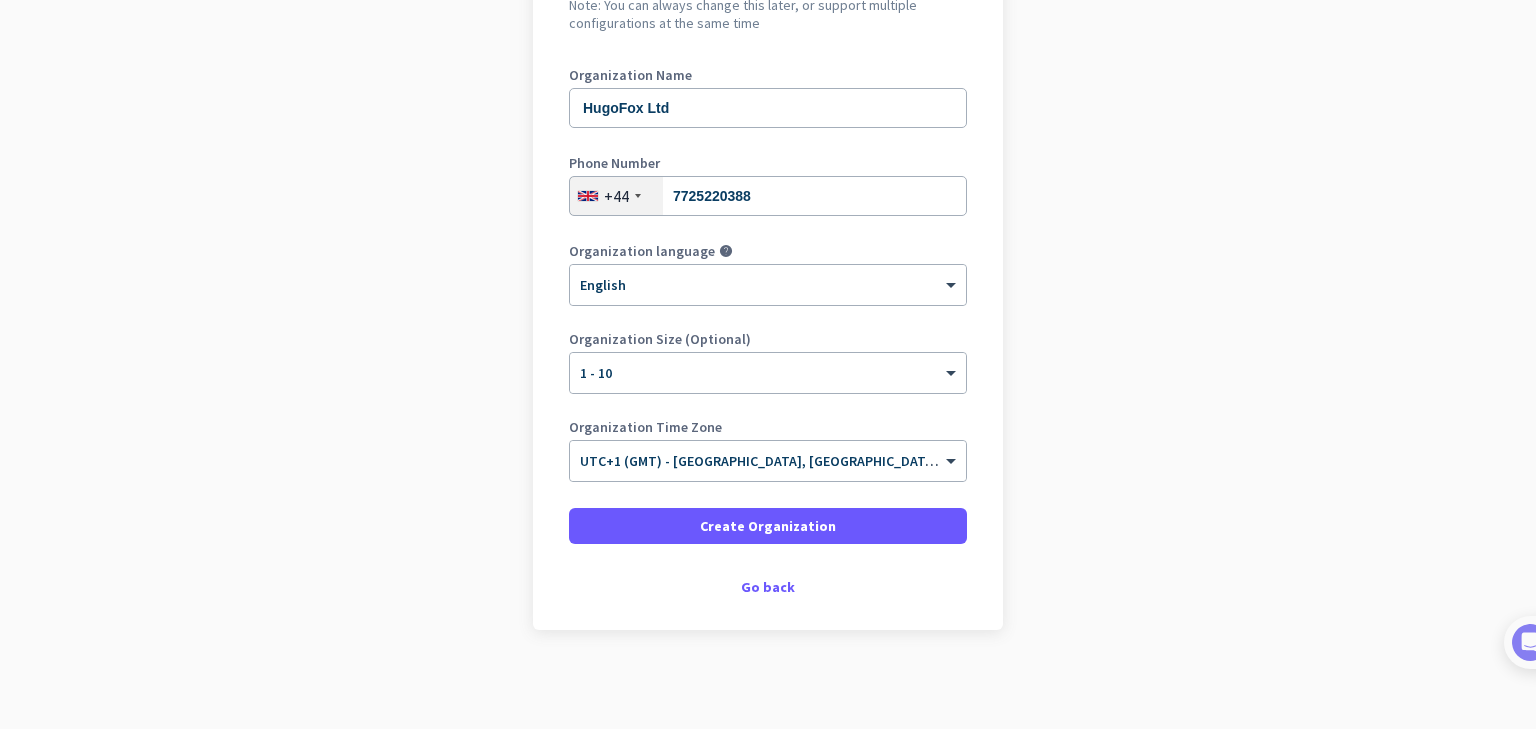 scroll, scrollTop: 138, scrollLeft: 0, axis: vertical 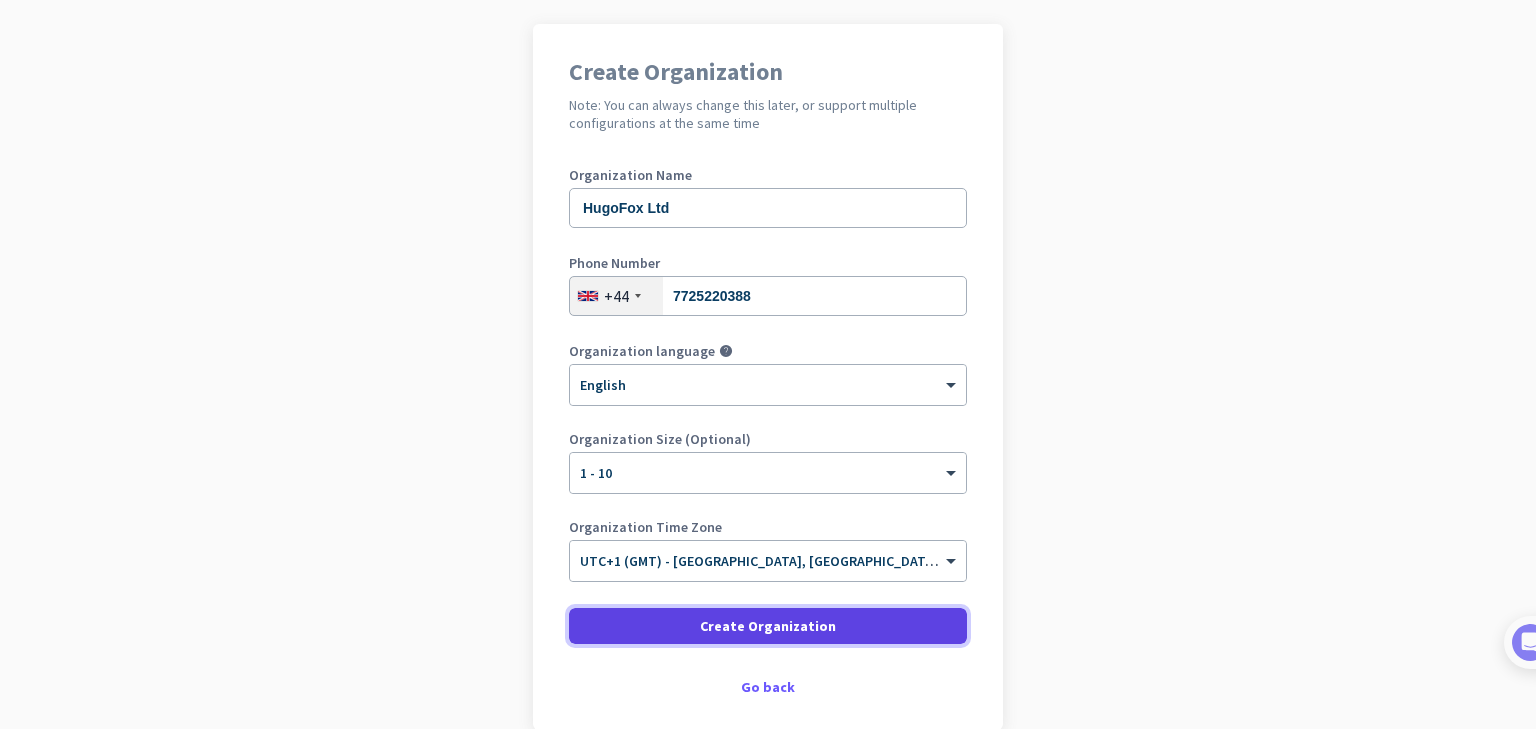 click on "Create Organization" 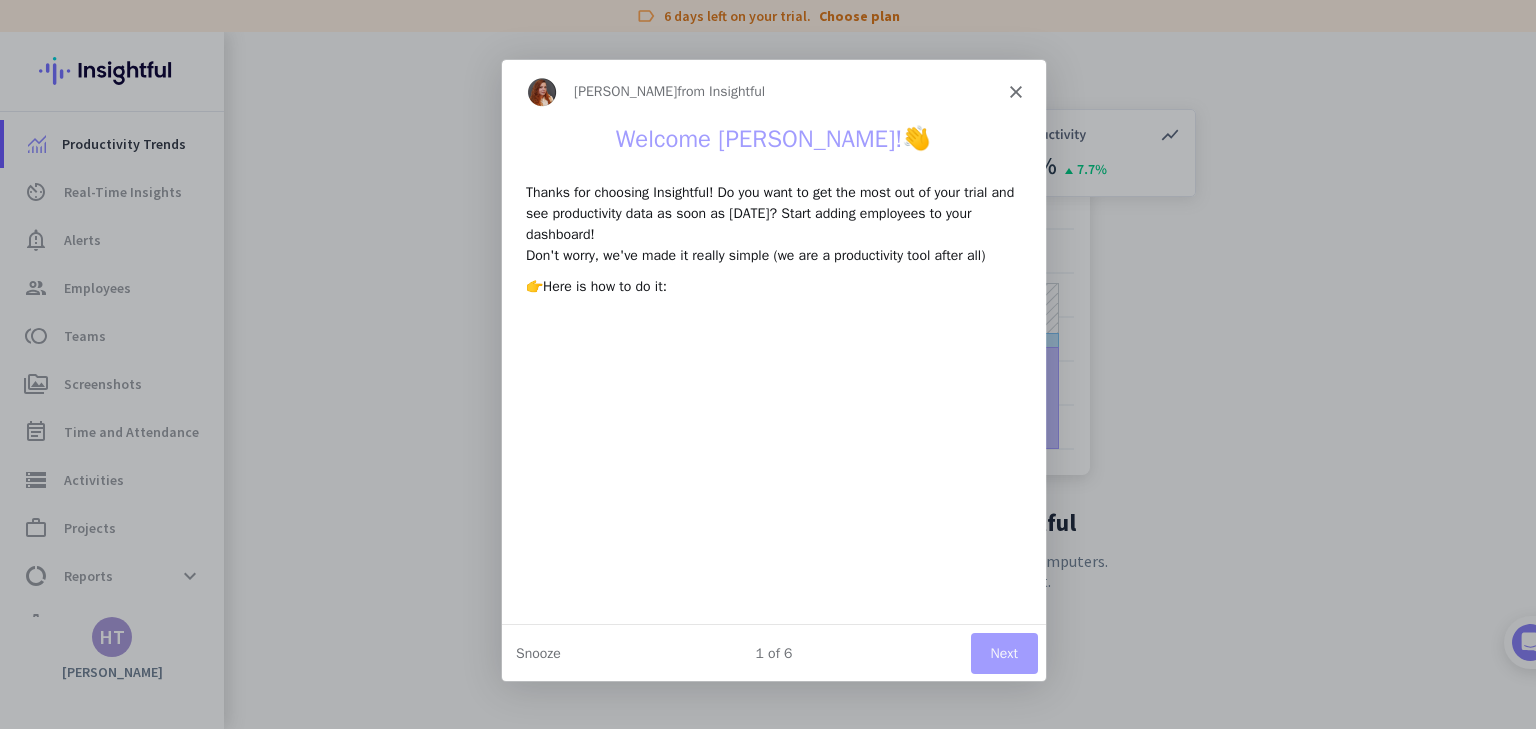 scroll, scrollTop: 0, scrollLeft: 0, axis: both 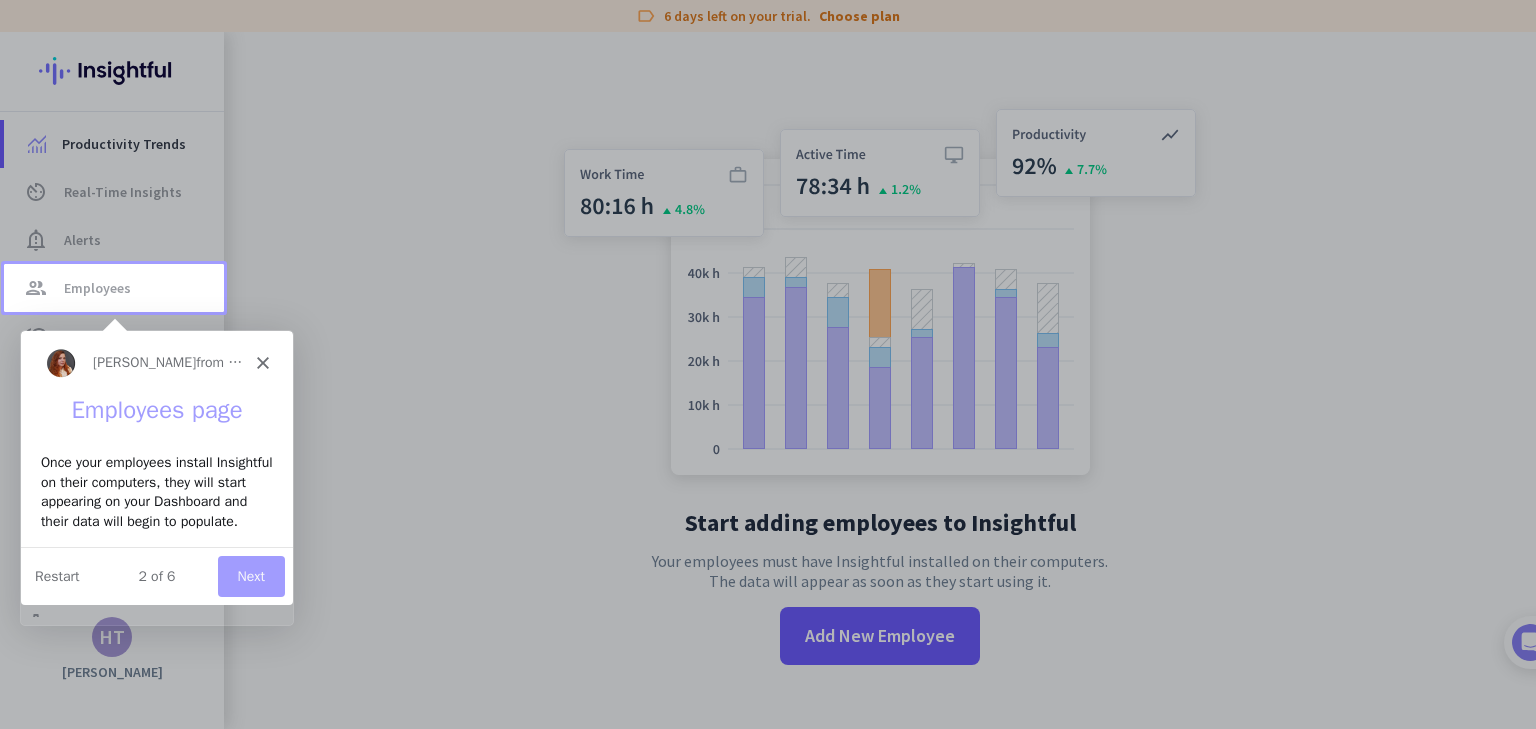 click on "Next" at bounding box center (250, 575) 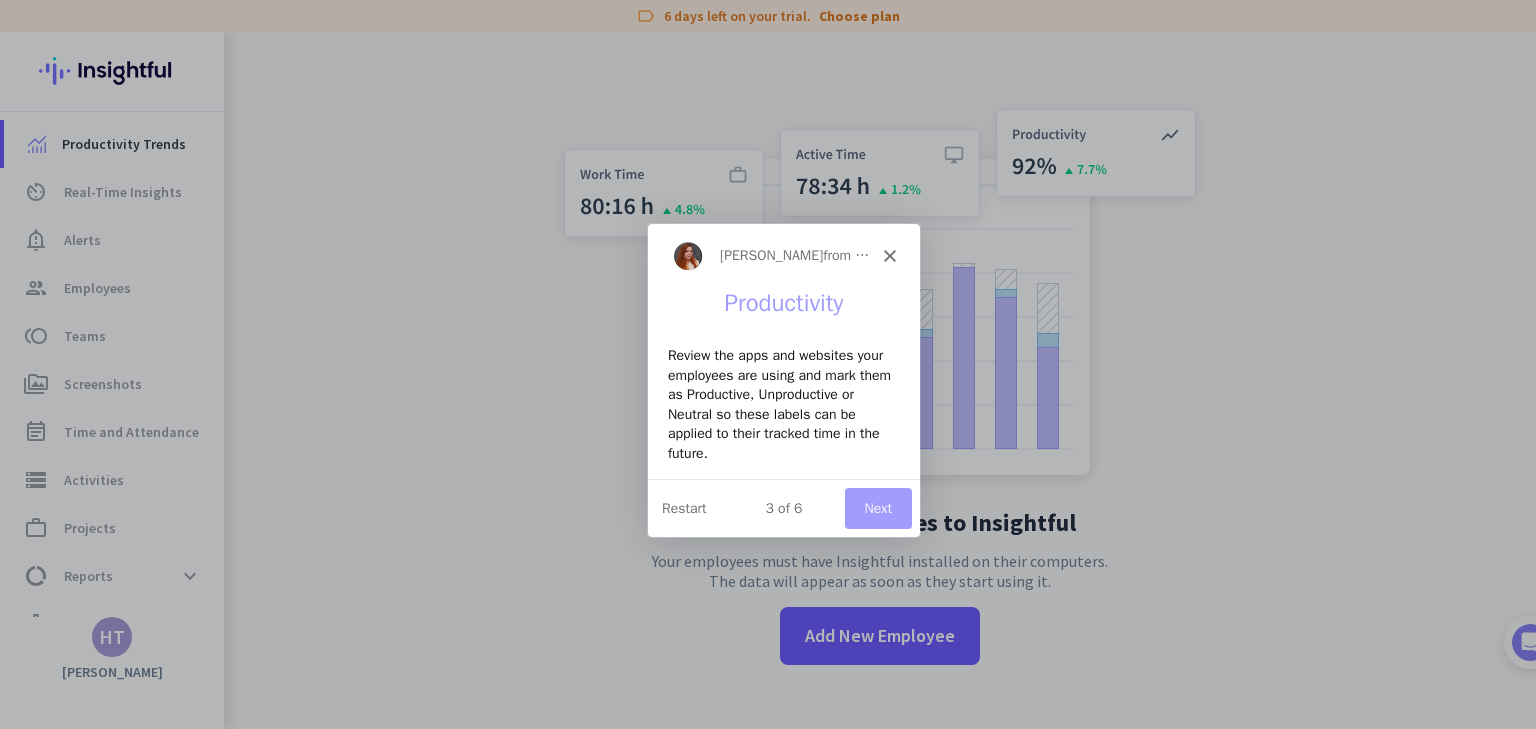 scroll, scrollTop: 0, scrollLeft: 0, axis: both 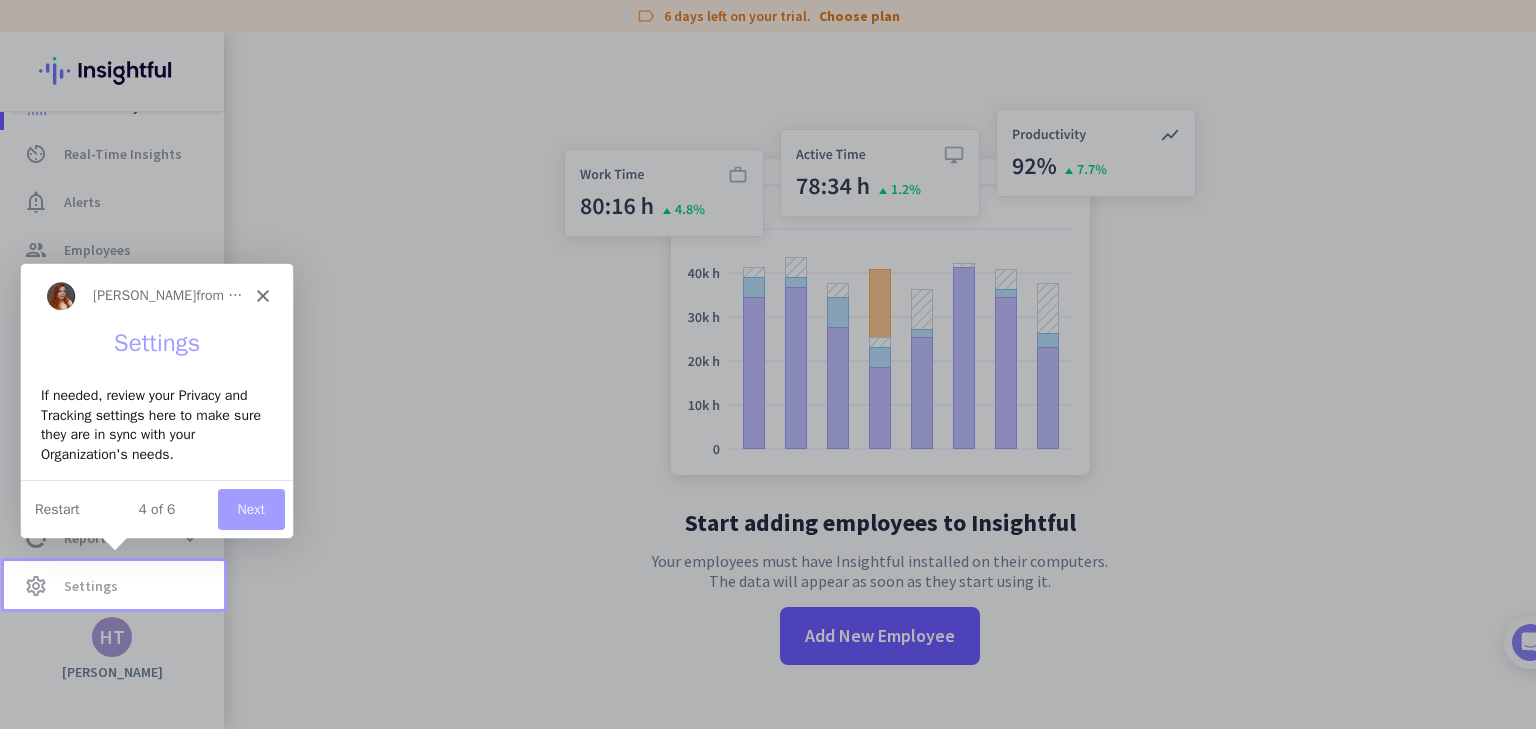 click on "Next" at bounding box center [250, 508] 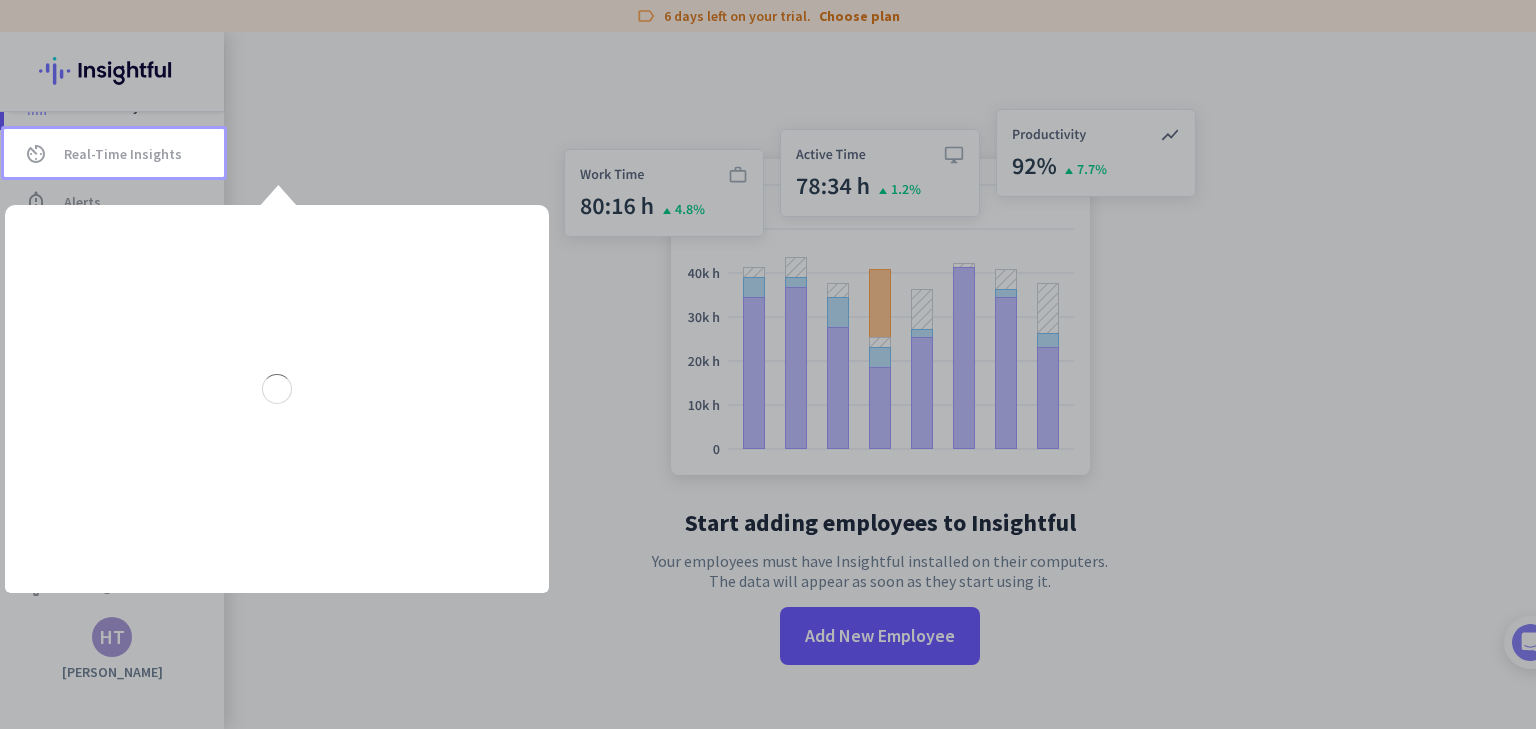 scroll, scrollTop: 0, scrollLeft: 0, axis: both 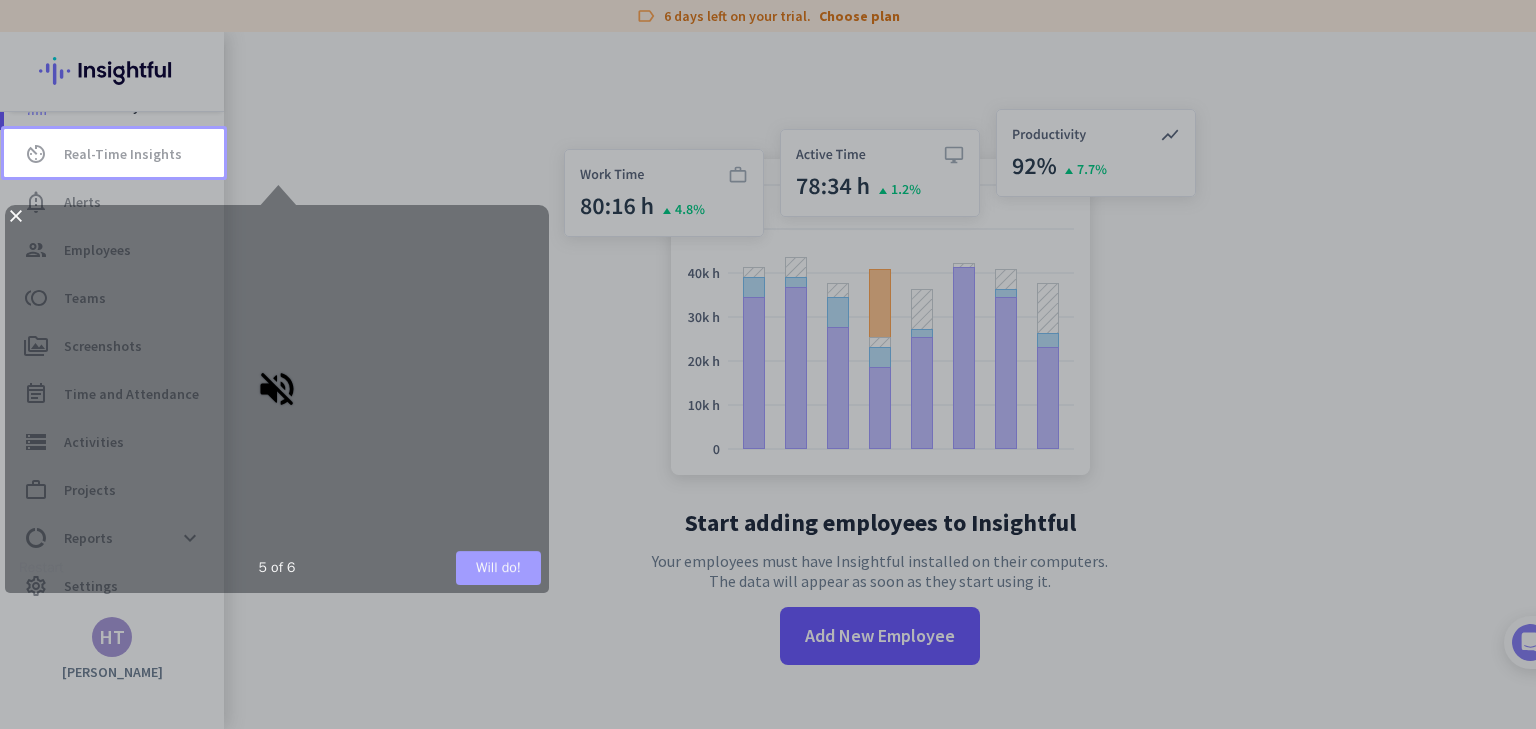 click on "Will do!" at bounding box center [498, 568] 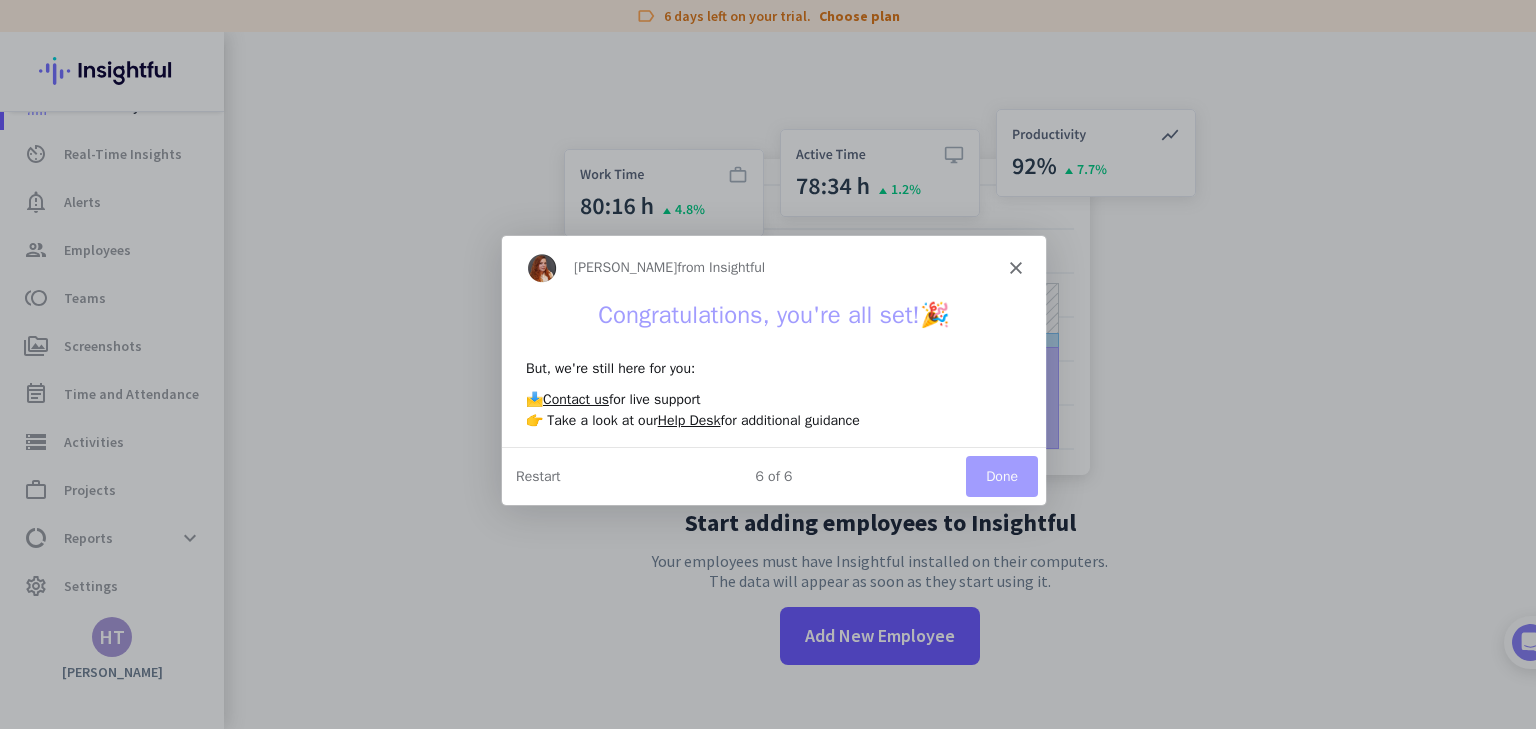 scroll, scrollTop: 0, scrollLeft: 0, axis: both 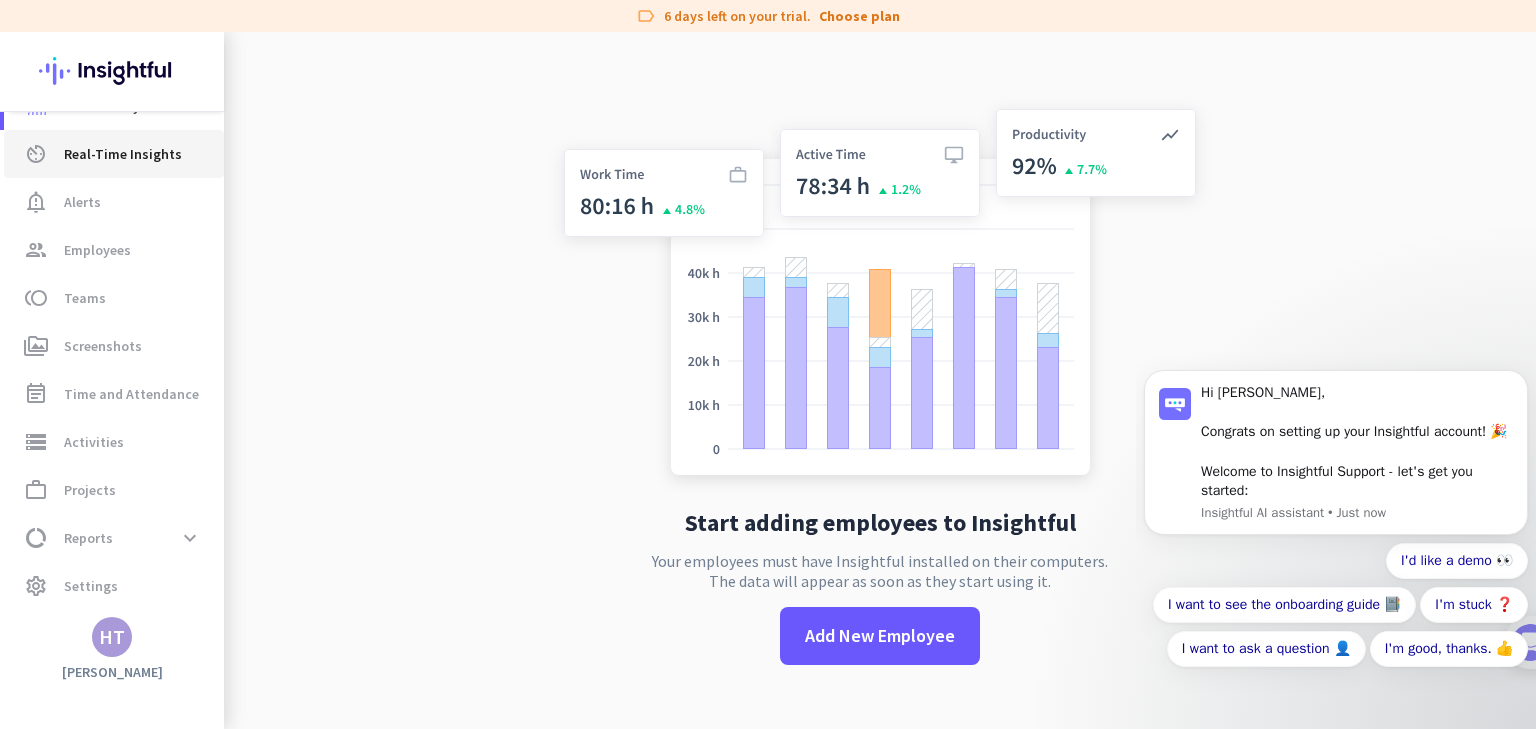 click on "Real-Time Insights" 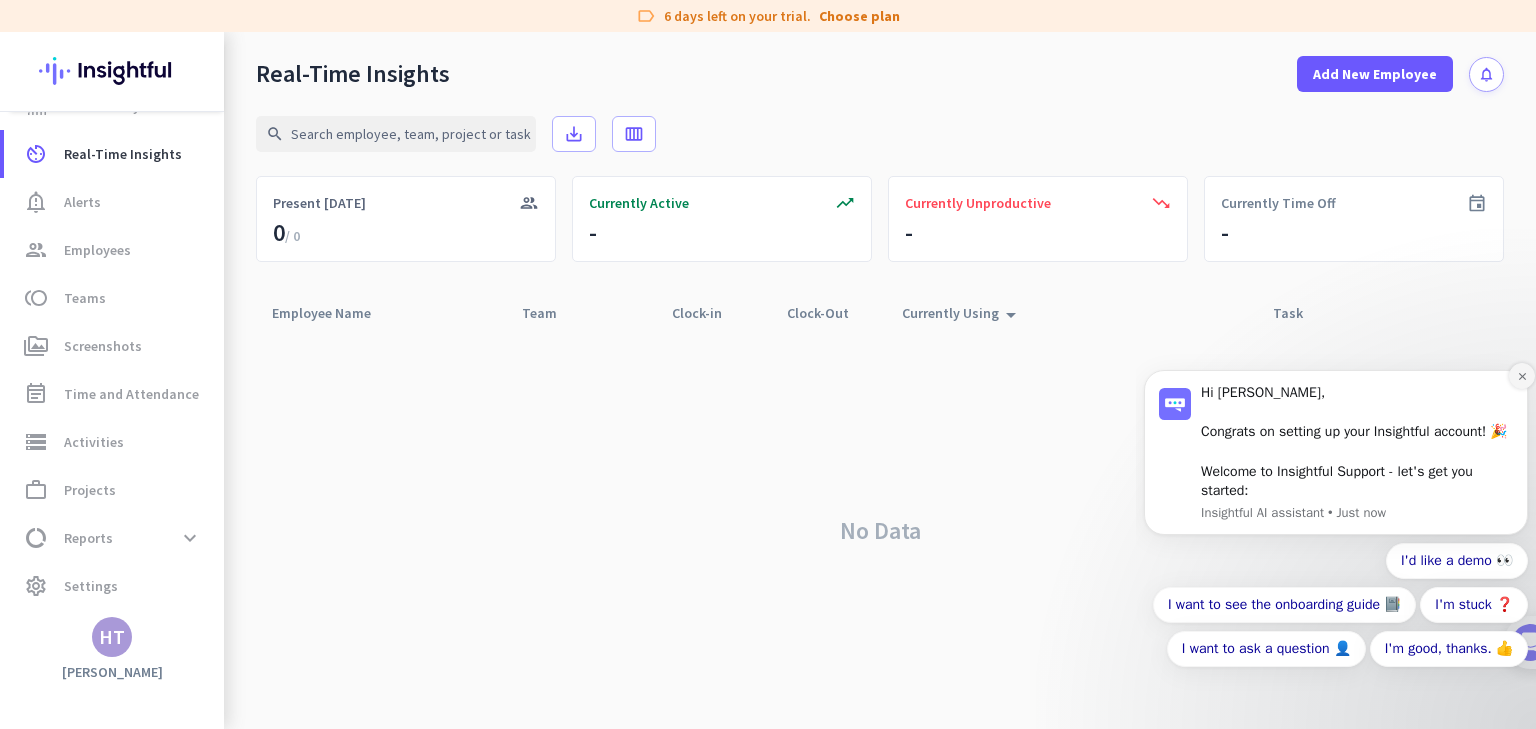 click 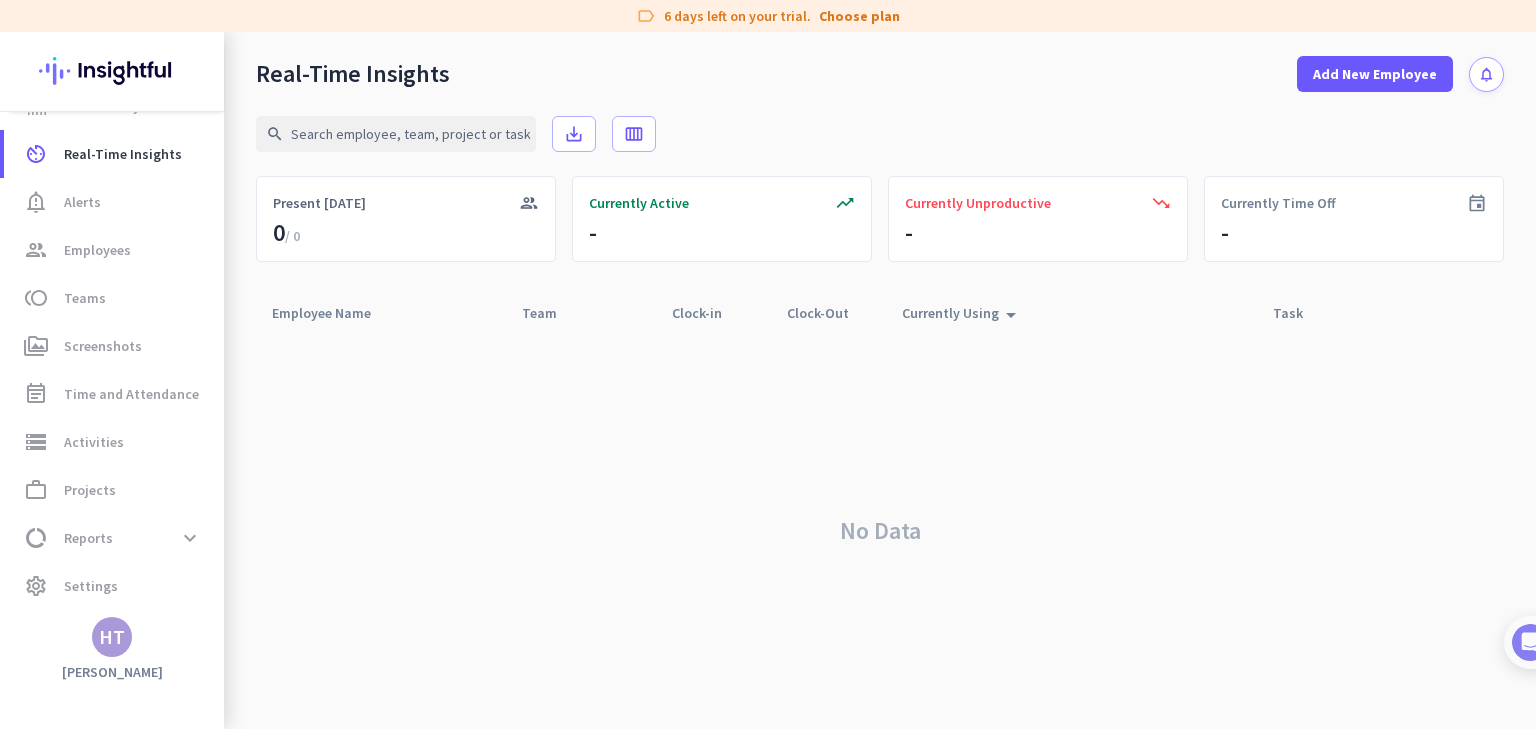 click on "event" 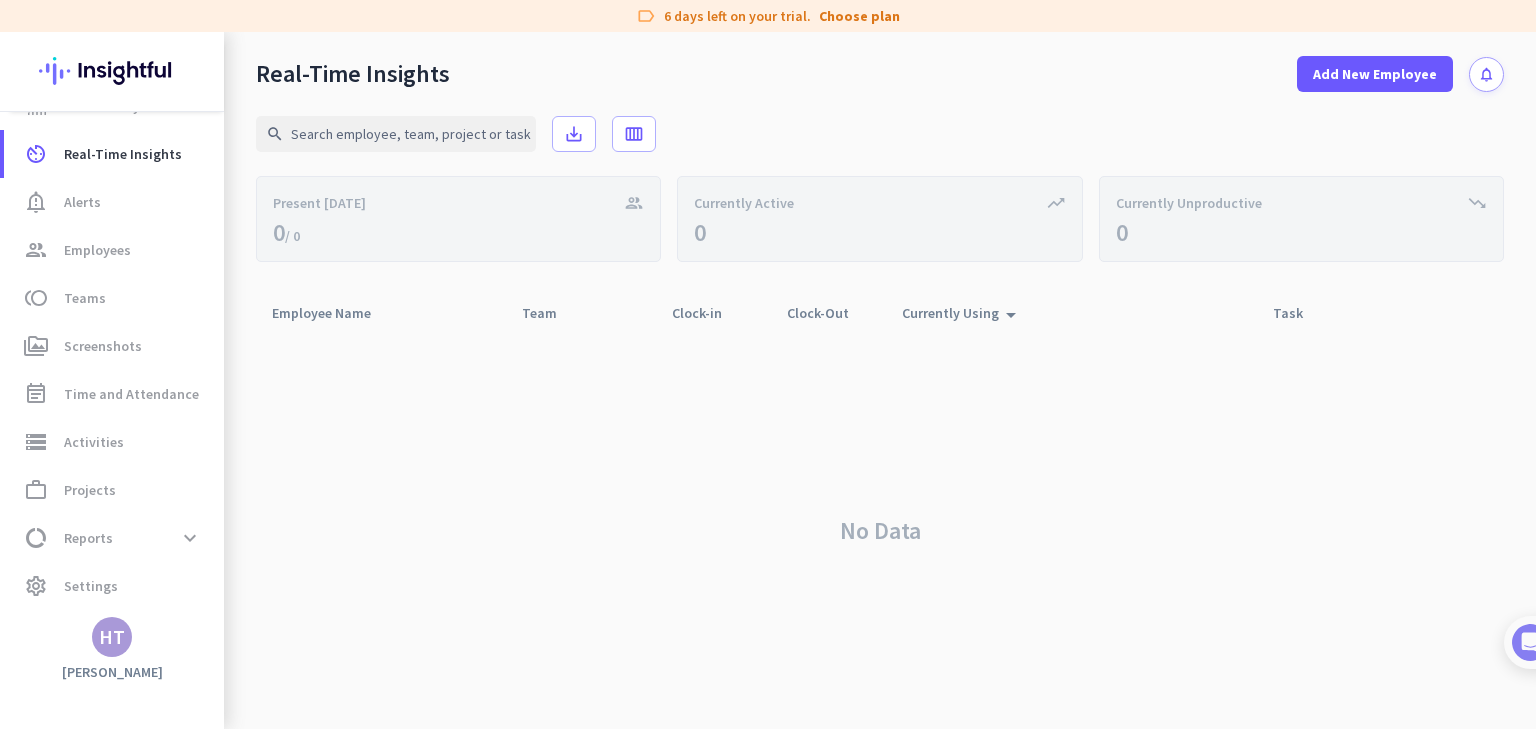 click on "trending_down" 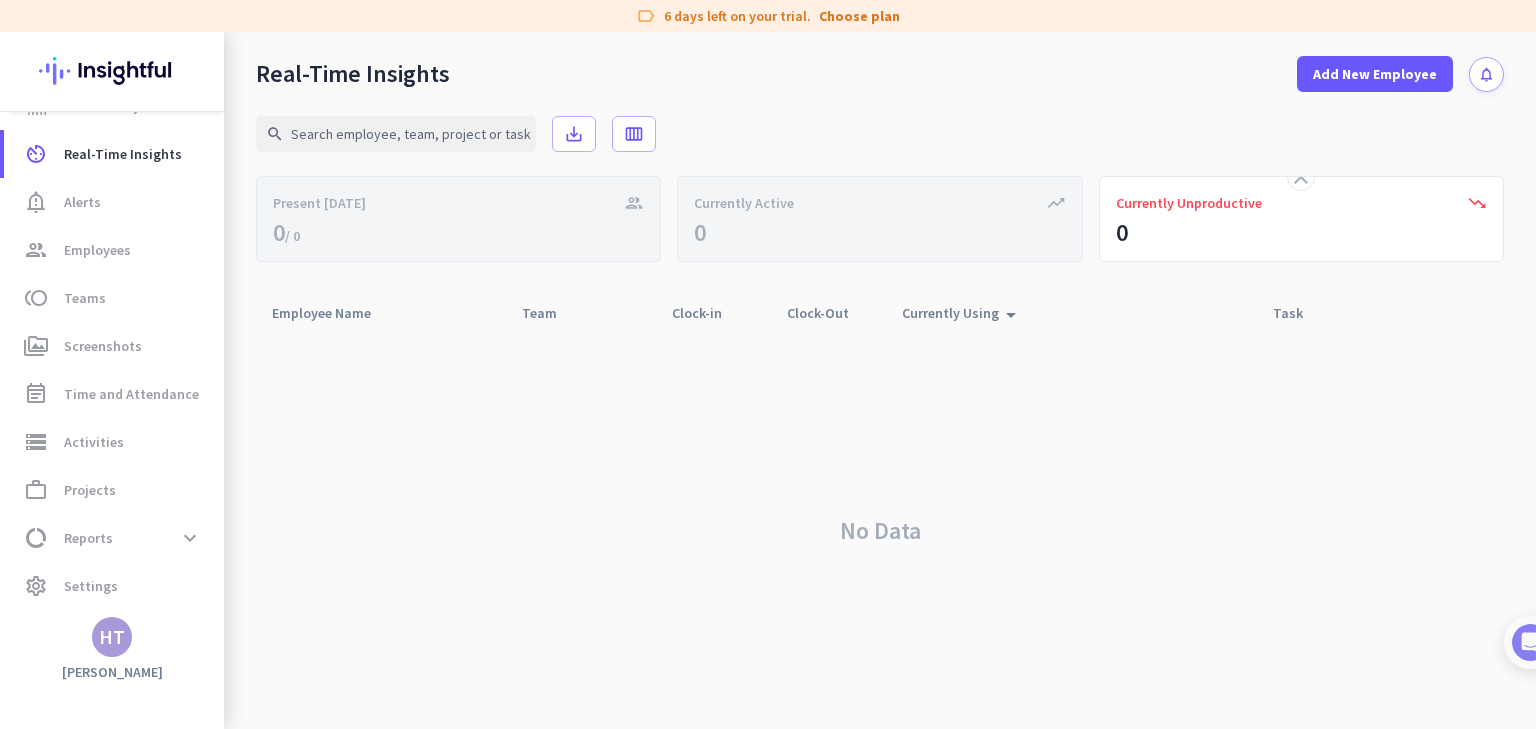 click on "trending_down" 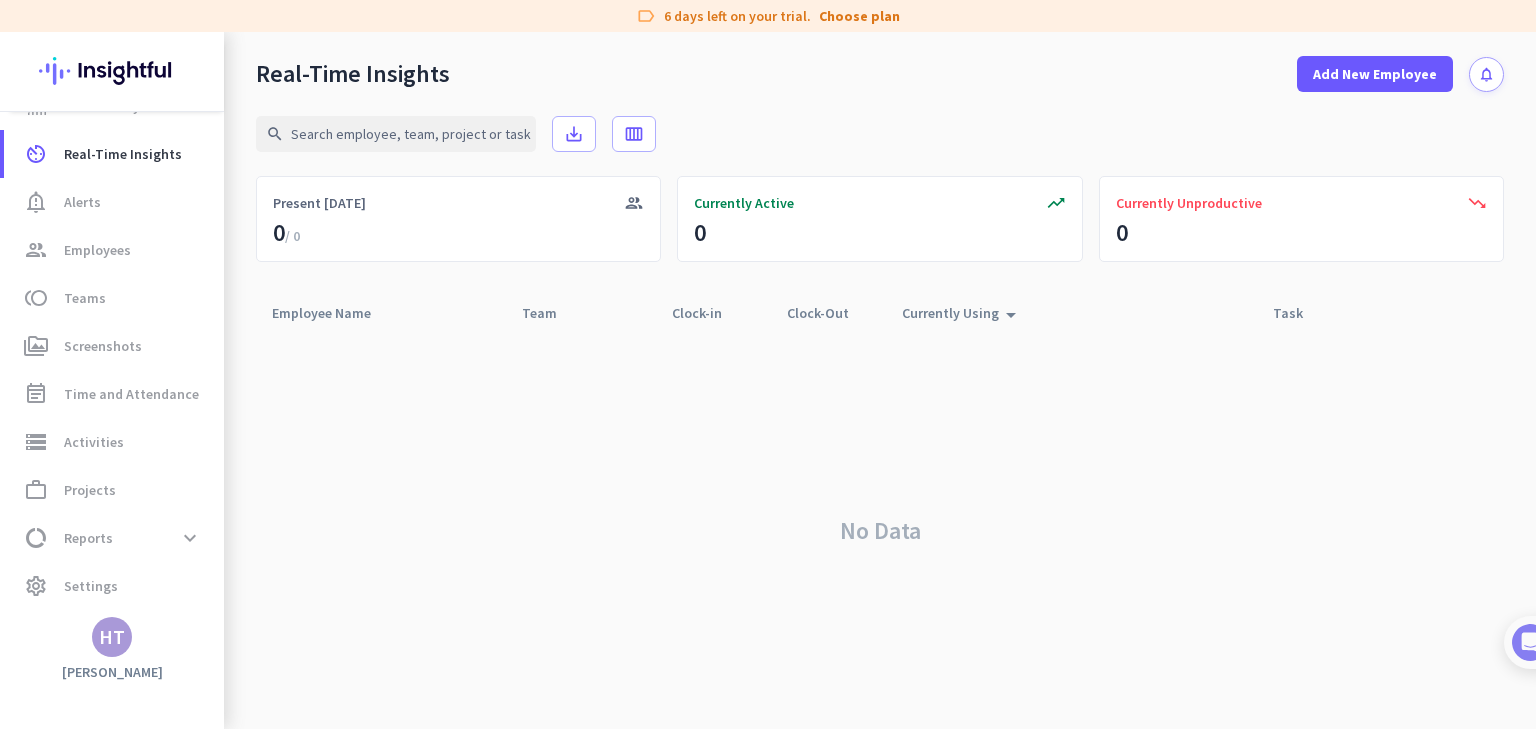 click on "trending_down  Currently Unproductive  0" 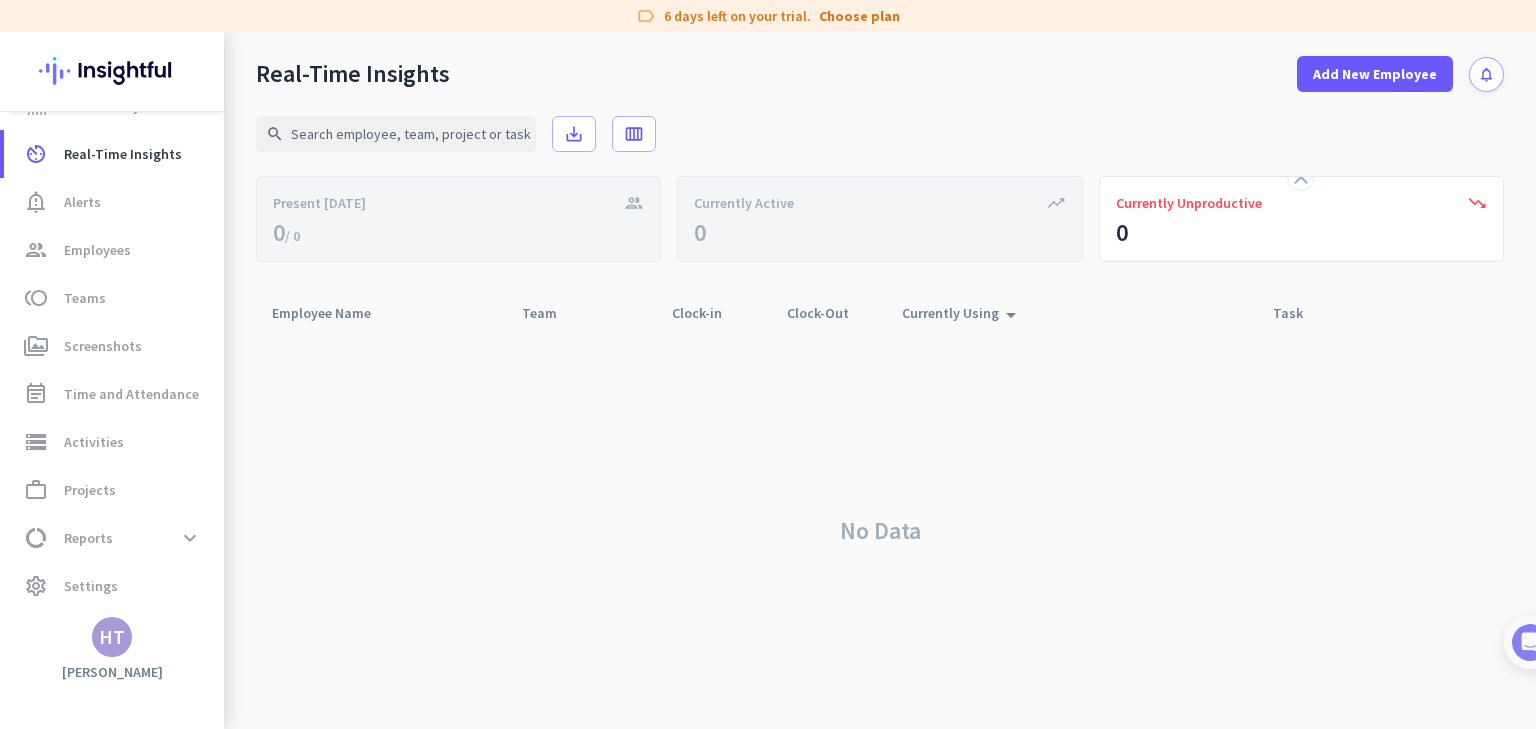click on "close  trending_down  Currently Unproductive  0" 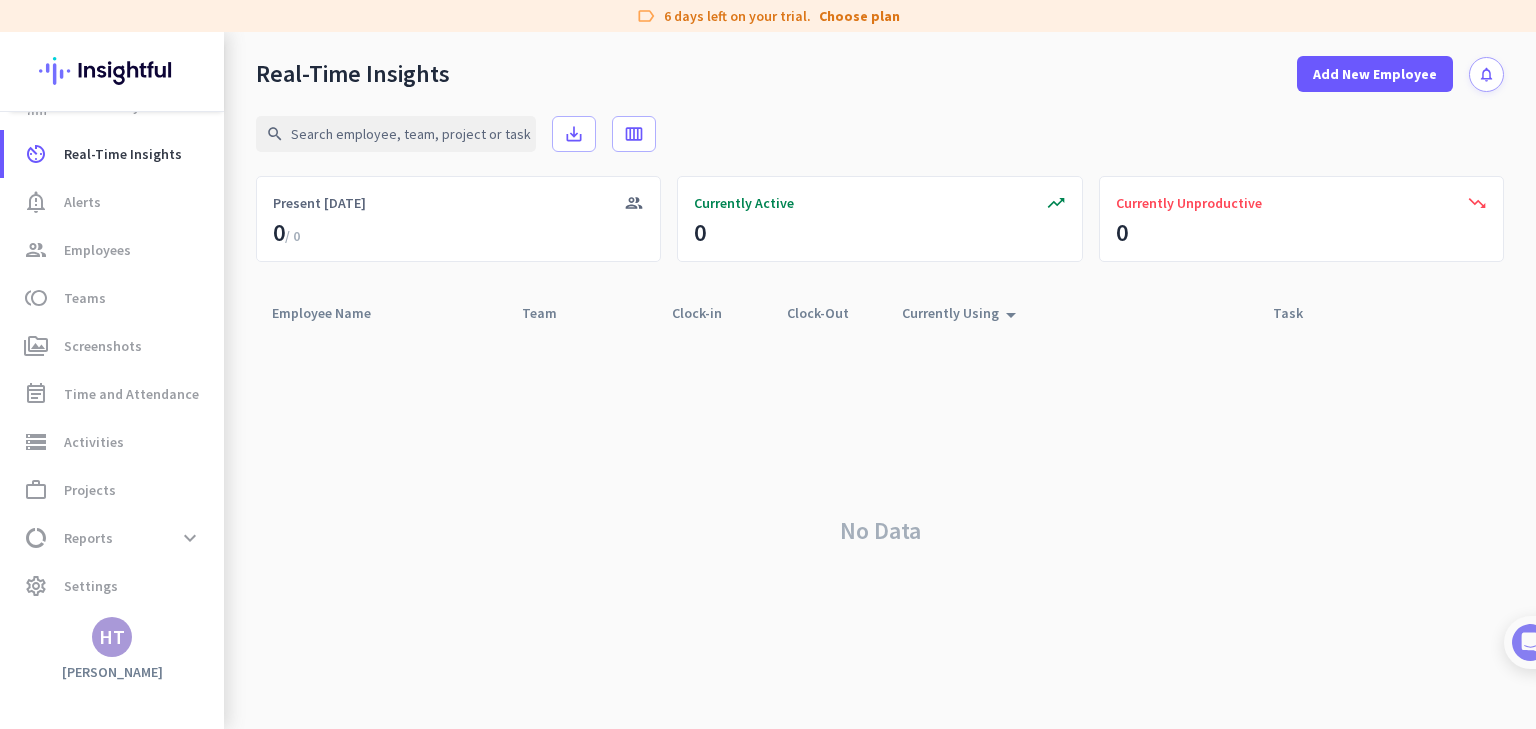 click on "trending_down" 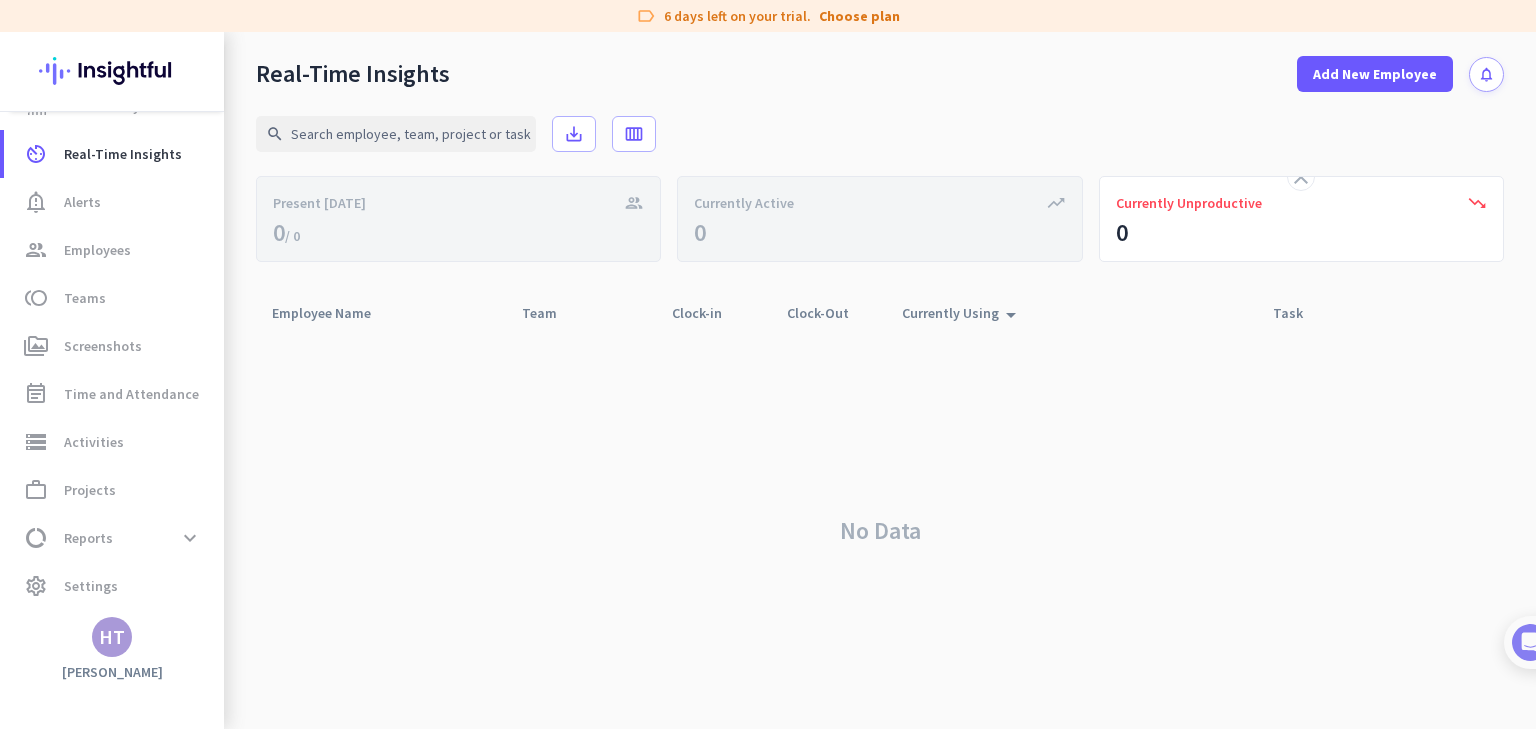 click on "trending_down" 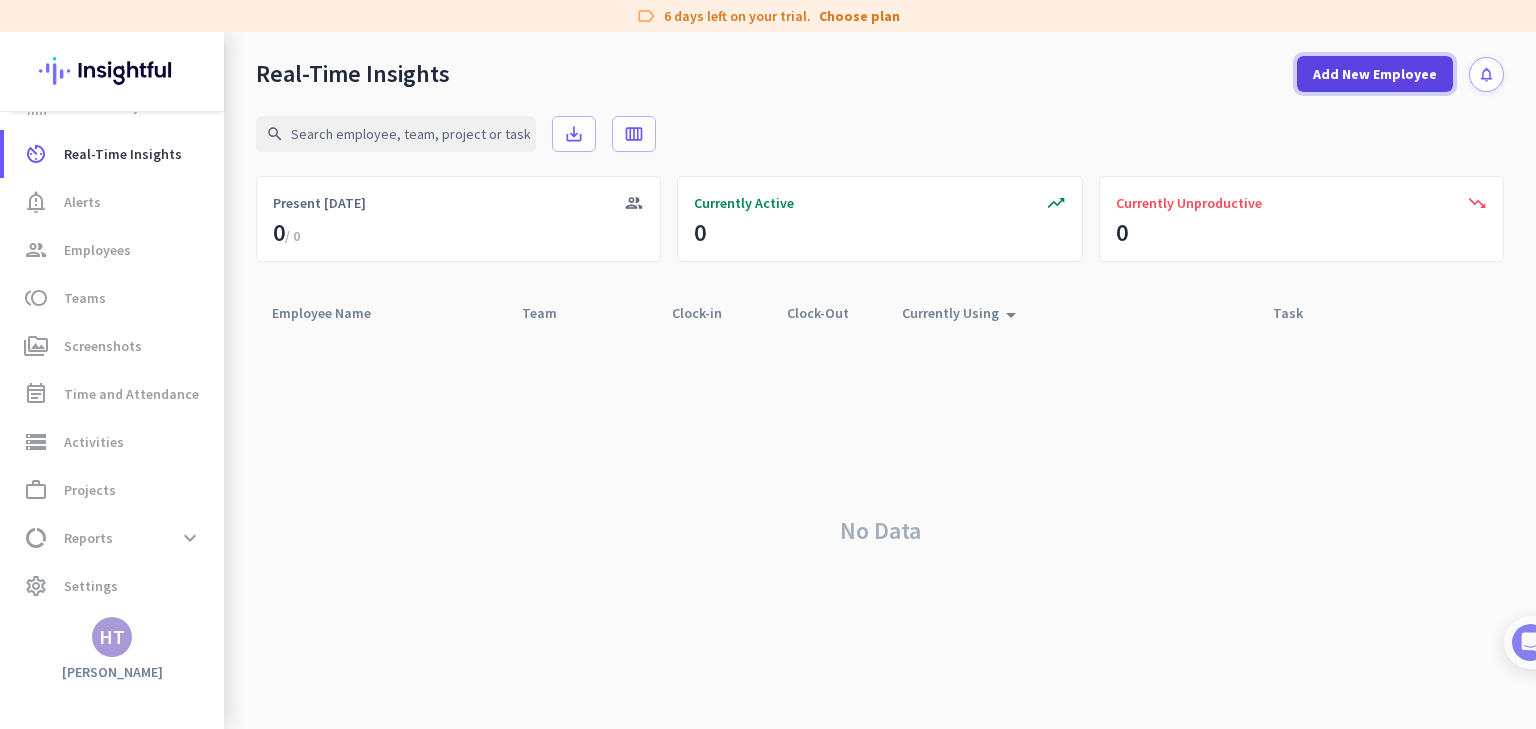 click on "Add New Employee" at bounding box center [1375, 74] 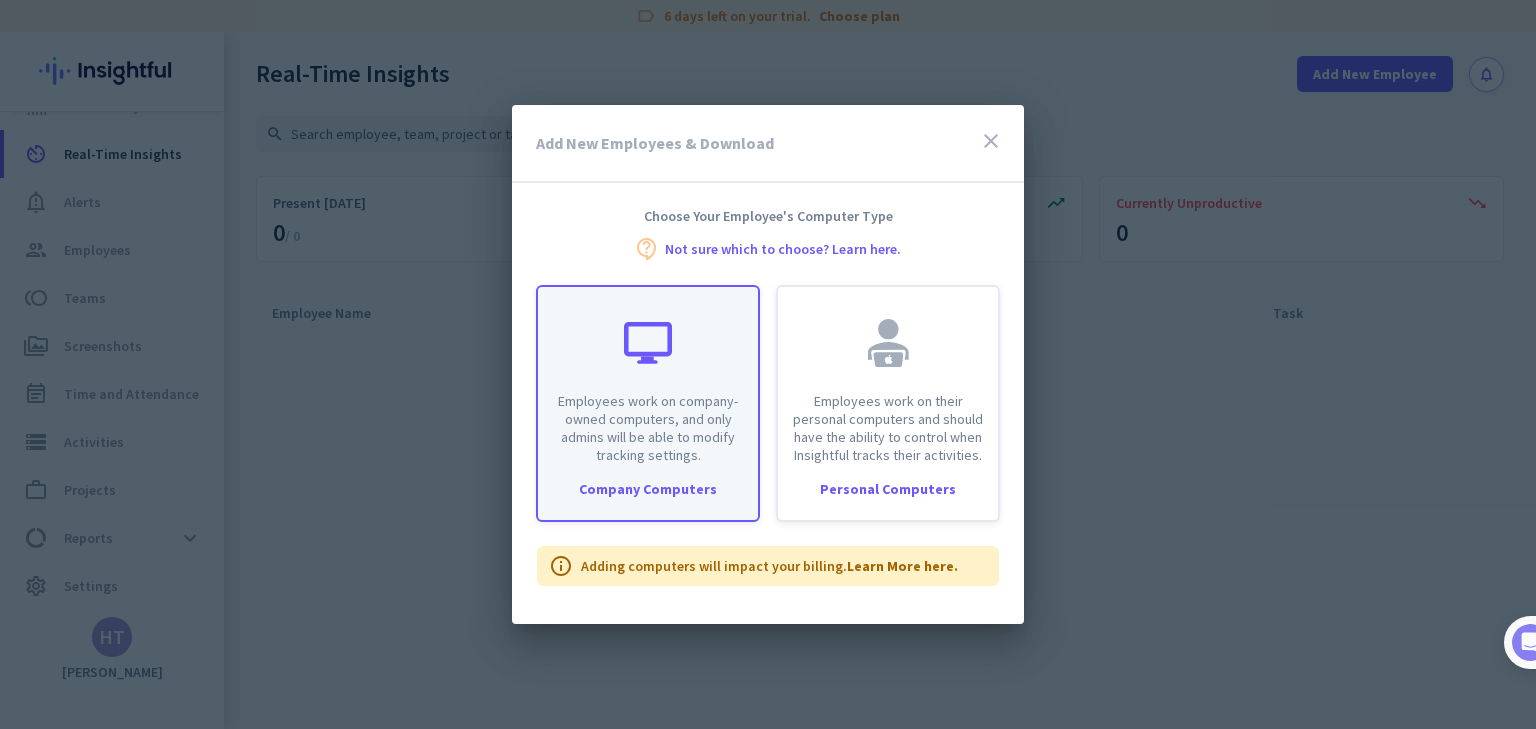 click on "Employees work on company-owned computers, and only admins will be able to modify tracking settings." at bounding box center [648, 428] 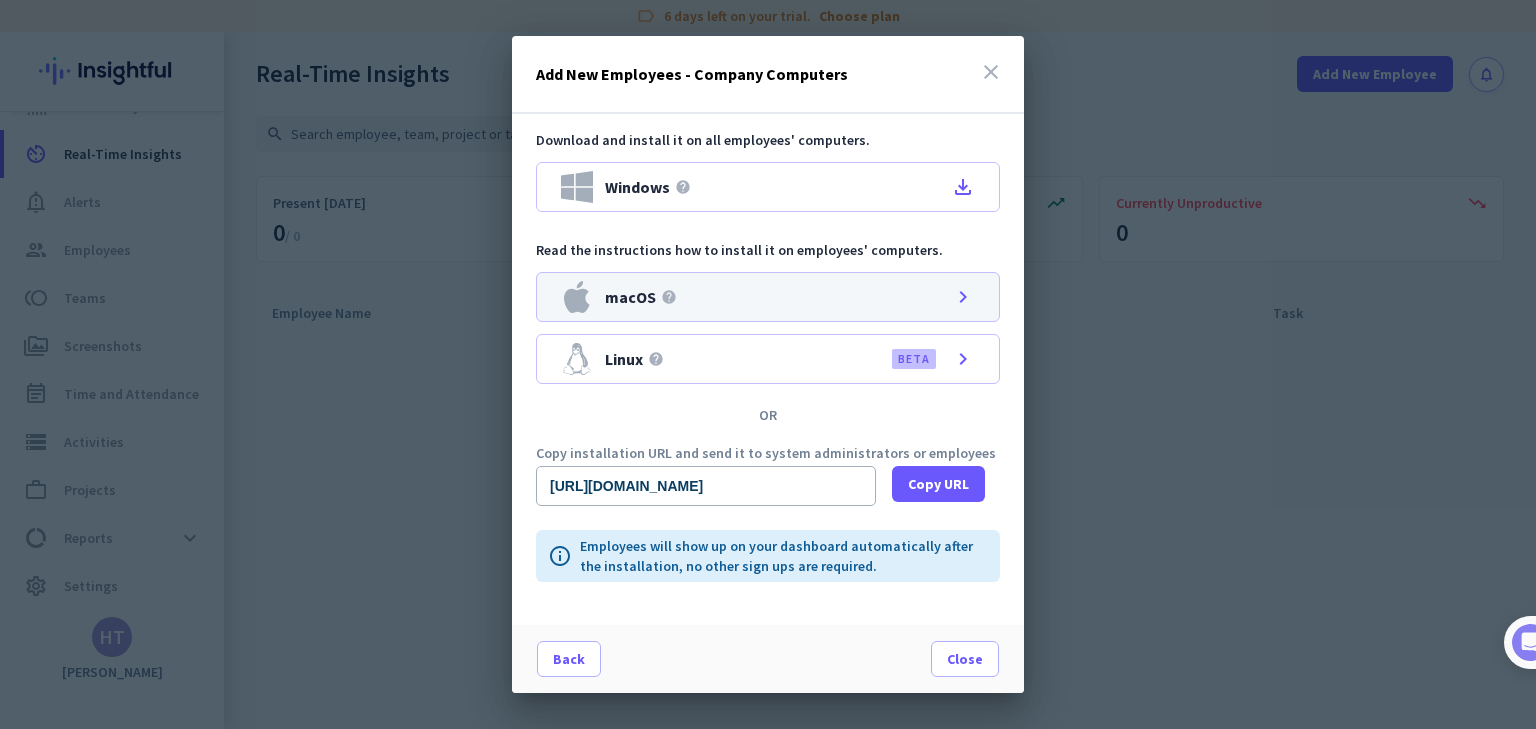 drag, startPoint x: 714, startPoint y: 195, endPoint x: 708, endPoint y: 311, distance: 116.15507 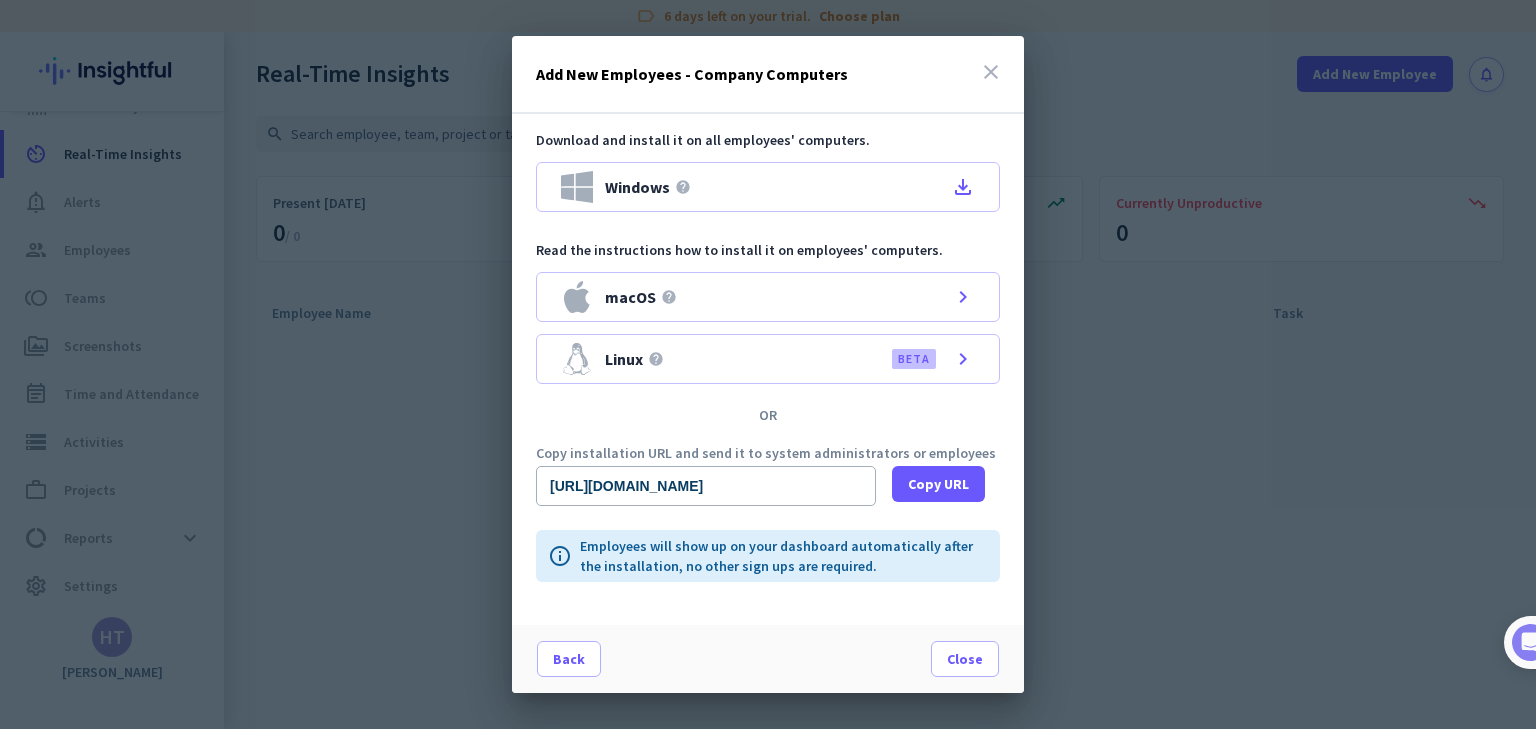 click on "Read the instructions how to install it on employees' computers." at bounding box center [768, 250] 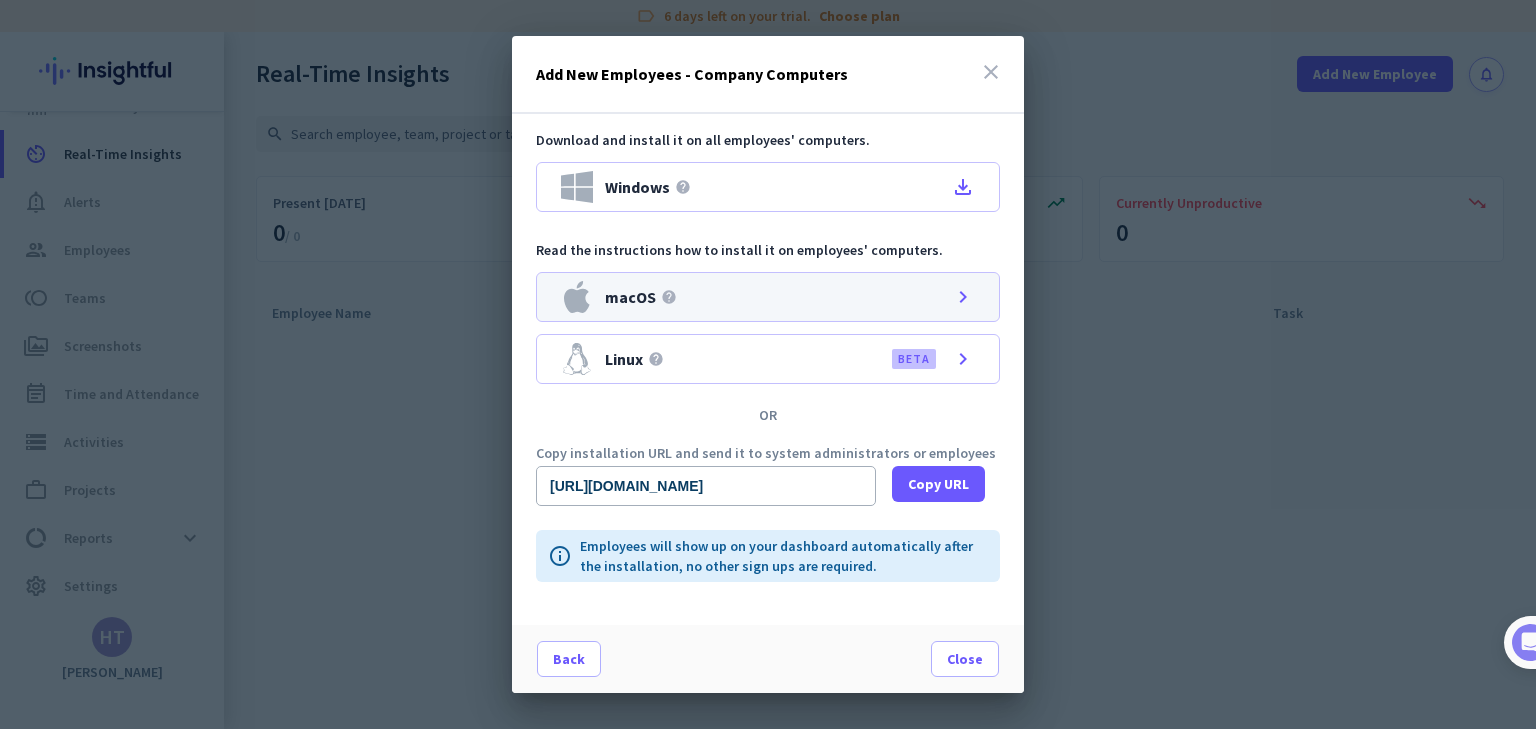 click on "macOS  help   chevron_right" at bounding box center (768, 297) 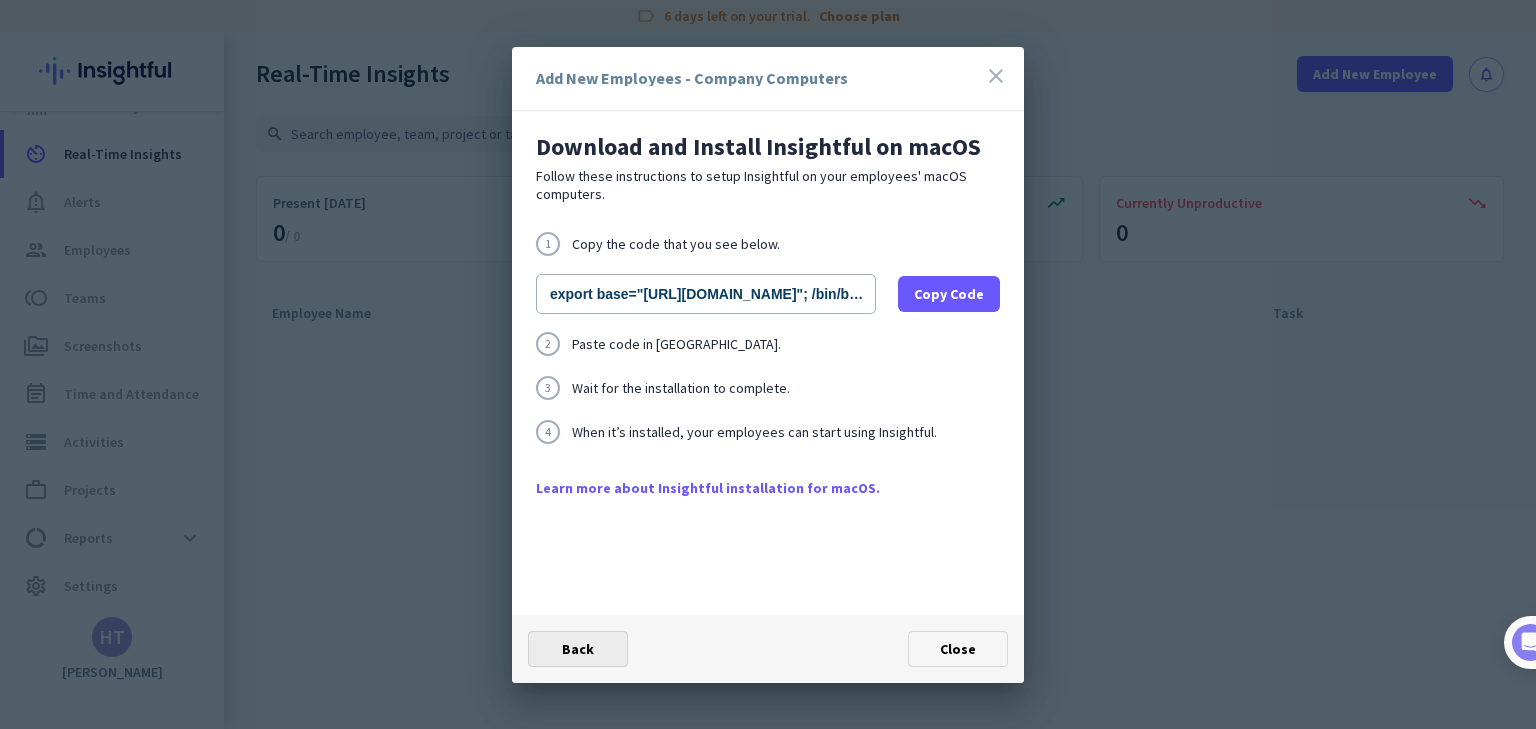 click at bounding box center (578, 649) 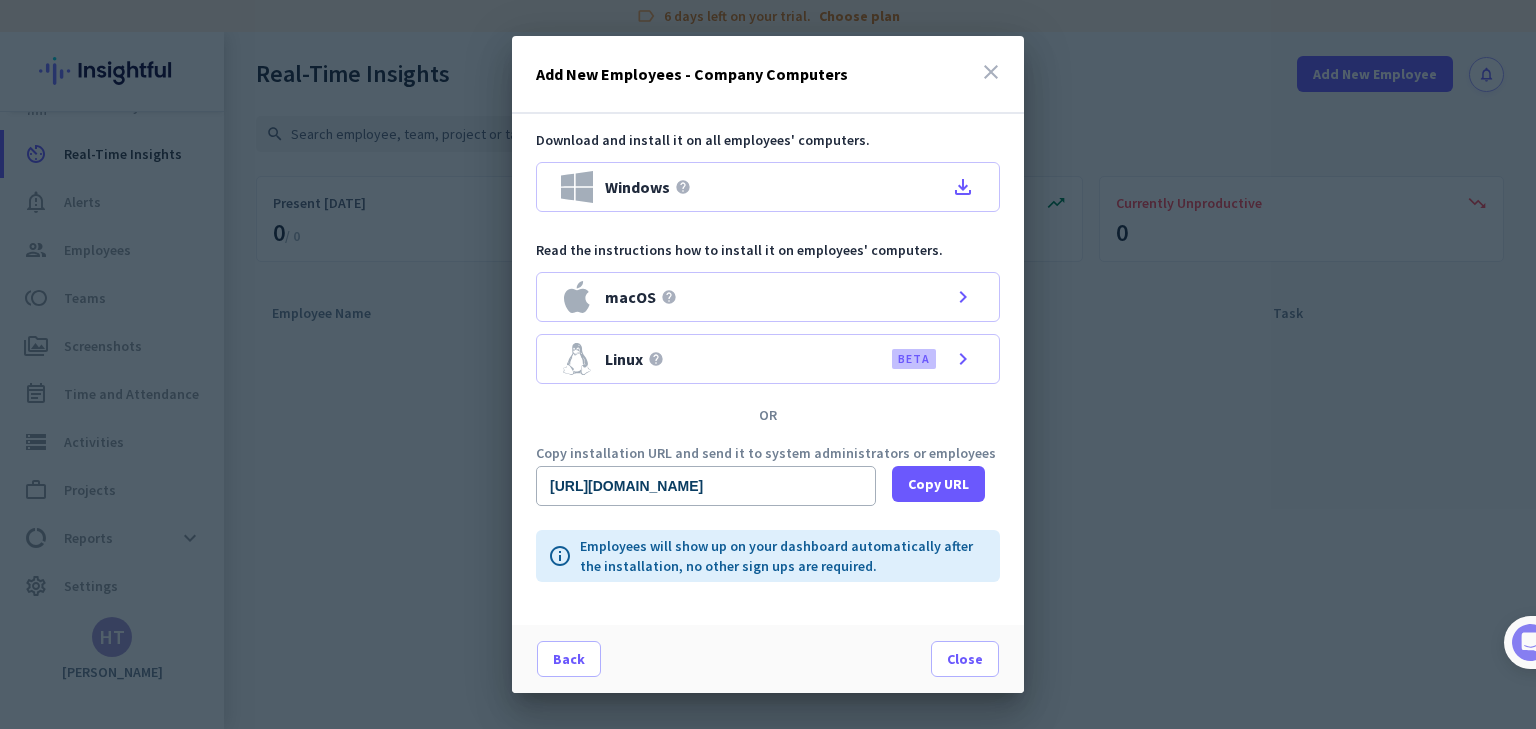 click on "close" at bounding box center (991, 72) 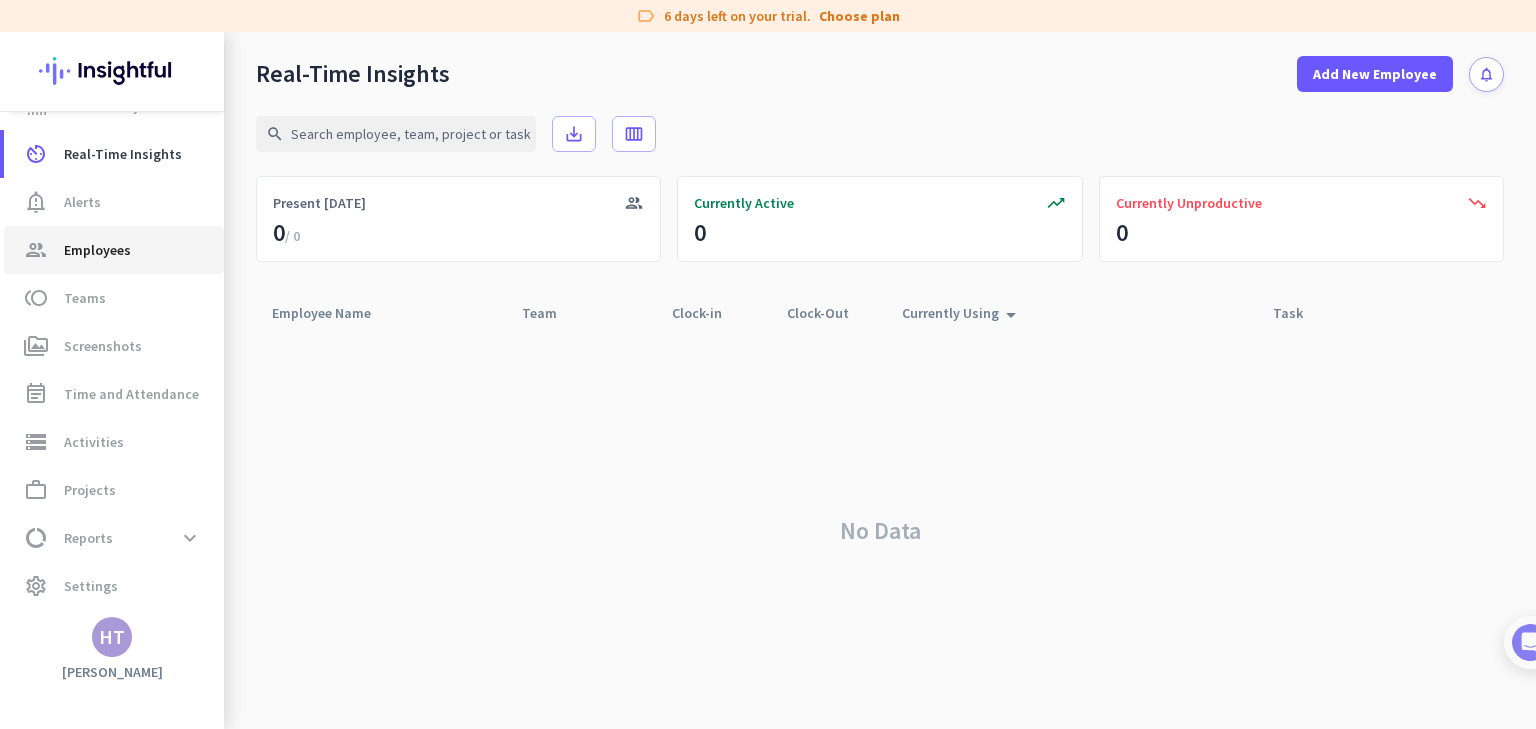 click on "Employees" 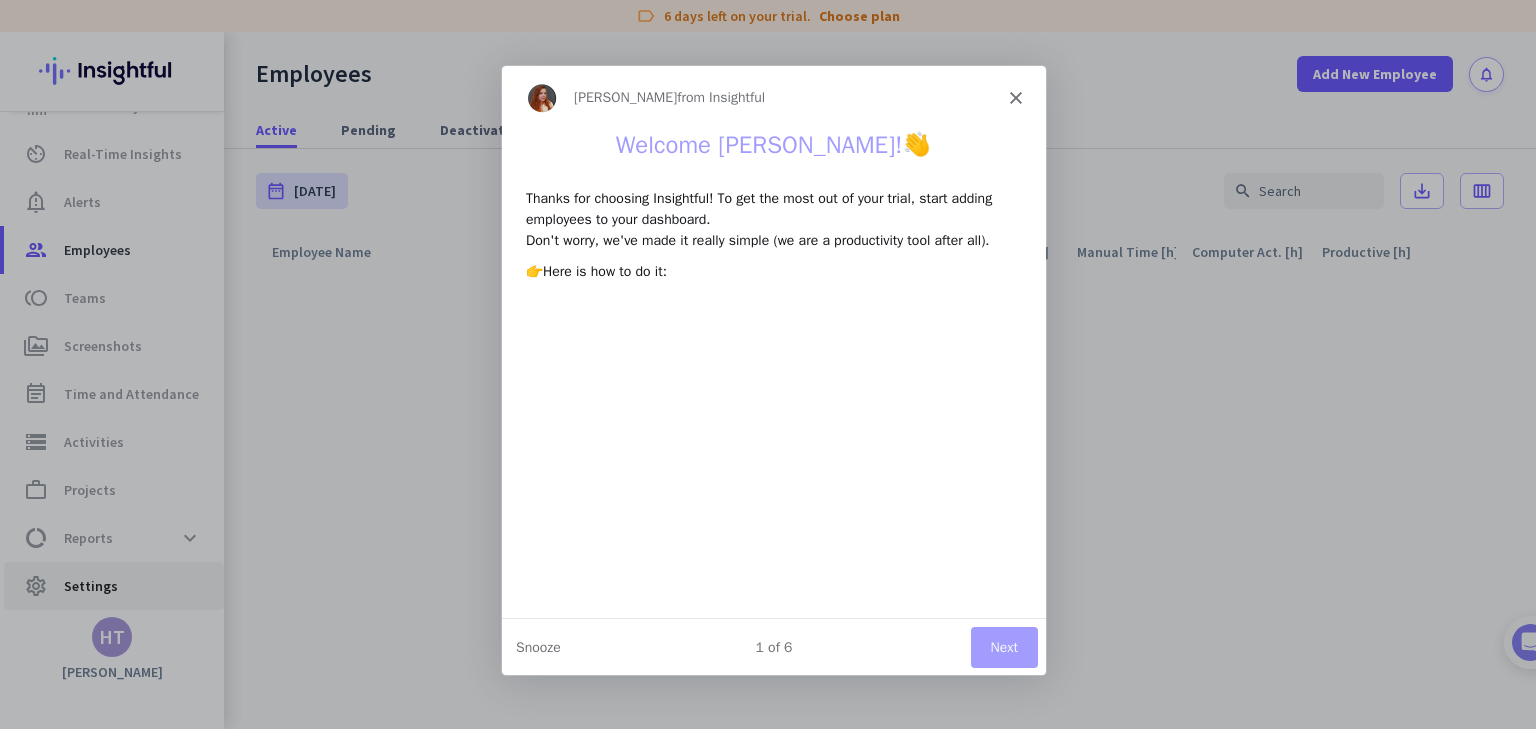 scroll, scrollTop: 0, scrollLeft: 0, axis: both 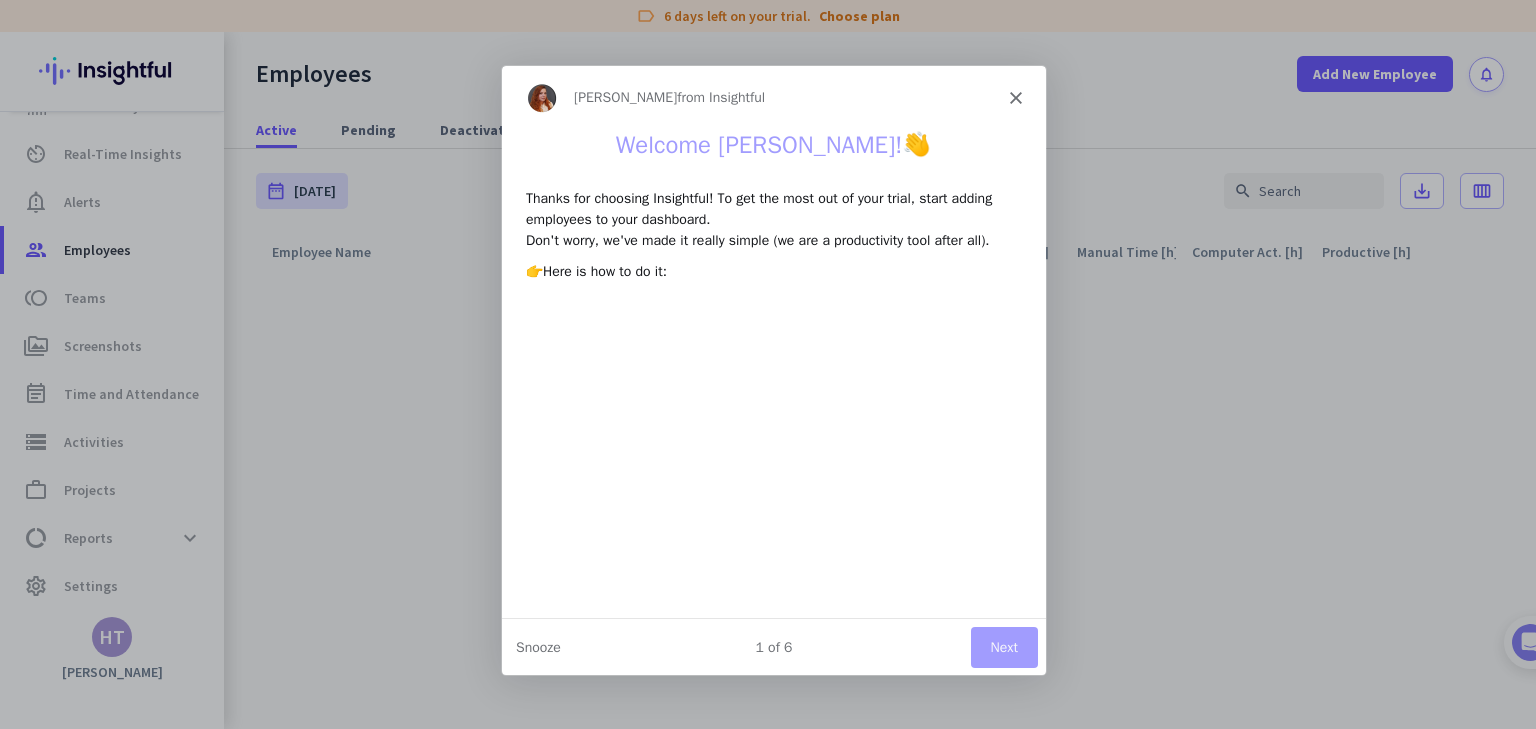 click on "[PERSON_NAME]  from Insightful" at bounding box center (773, 96) 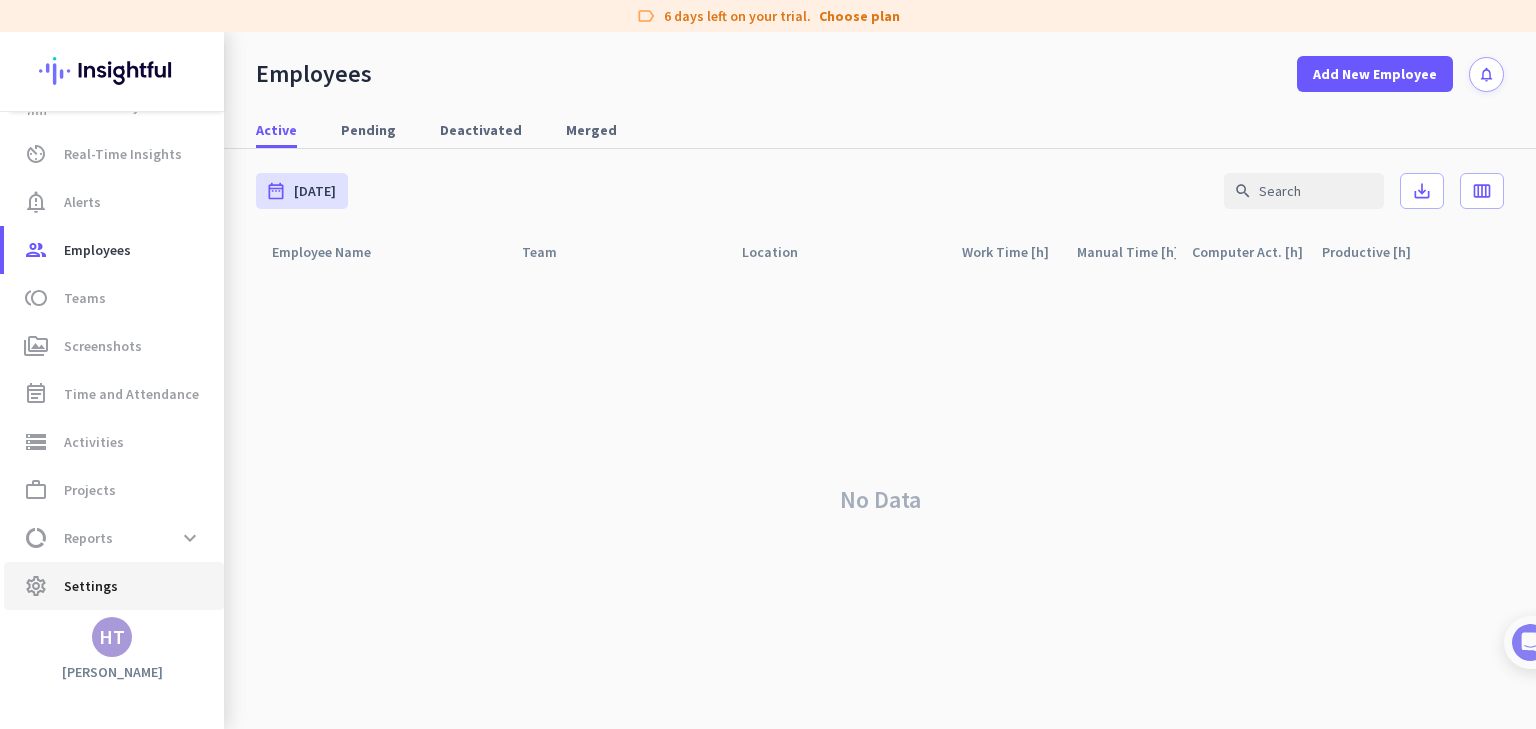 click on "Settings" 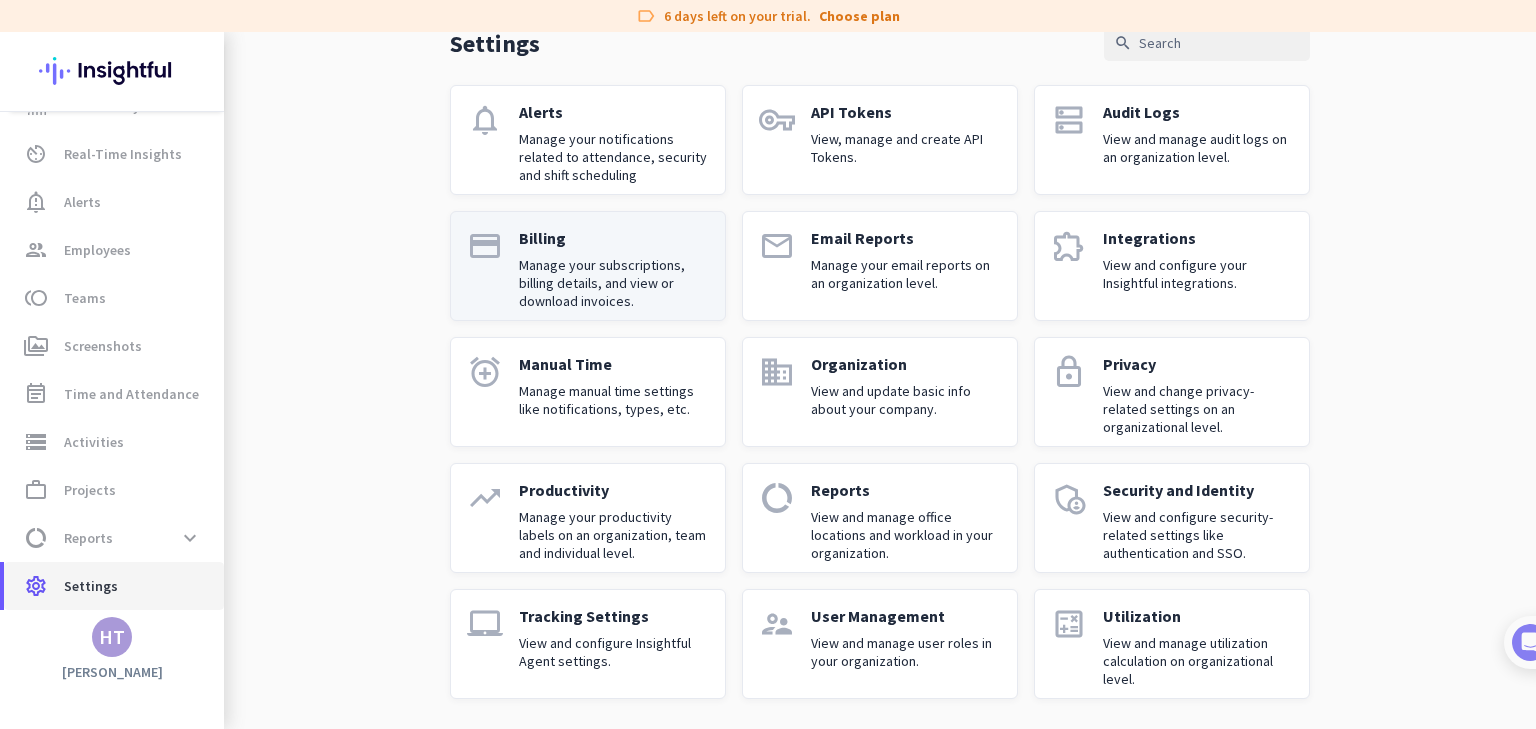 scroll, scrollTop: 104, scrollLeft: 0, axis: vertical 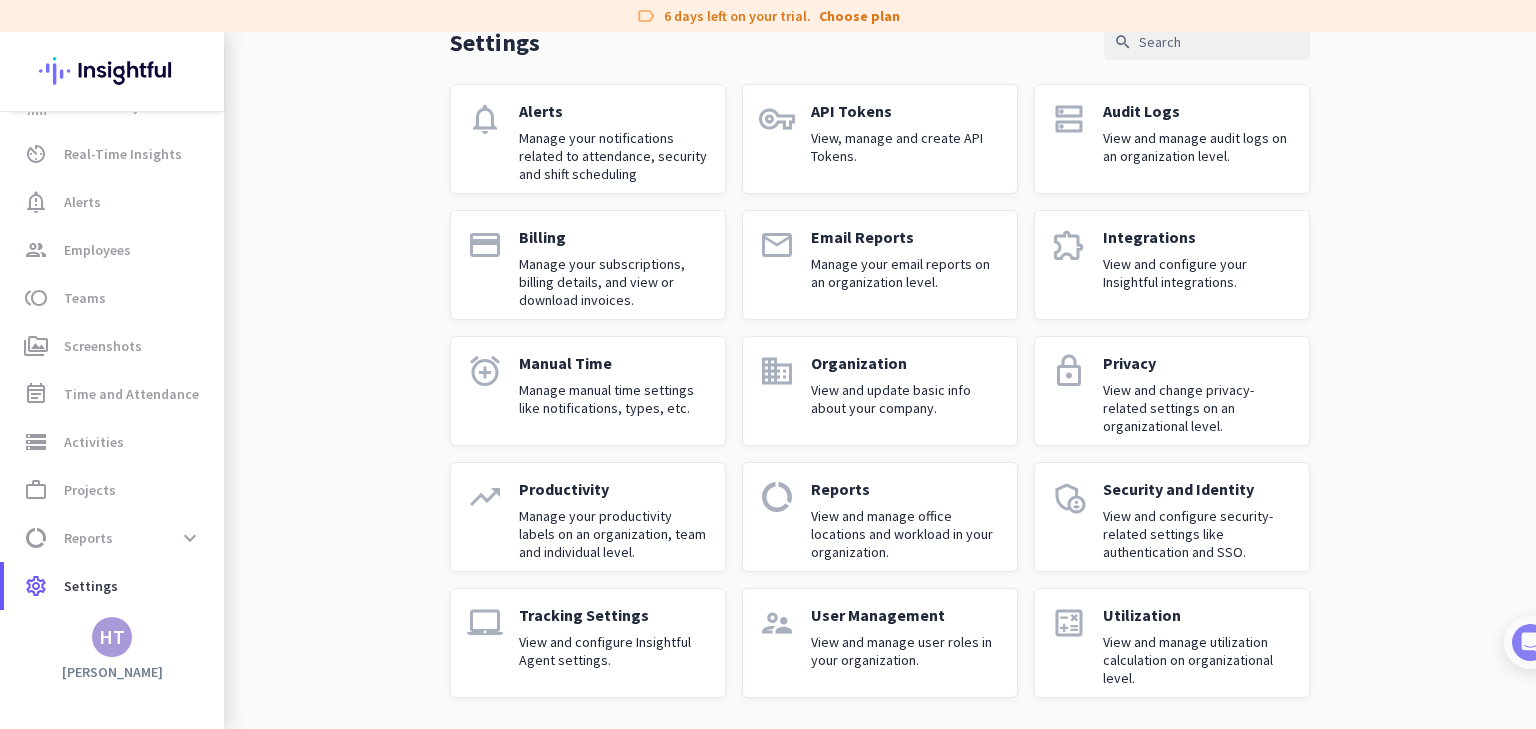 click on "View and configure Insightful Agent settings." 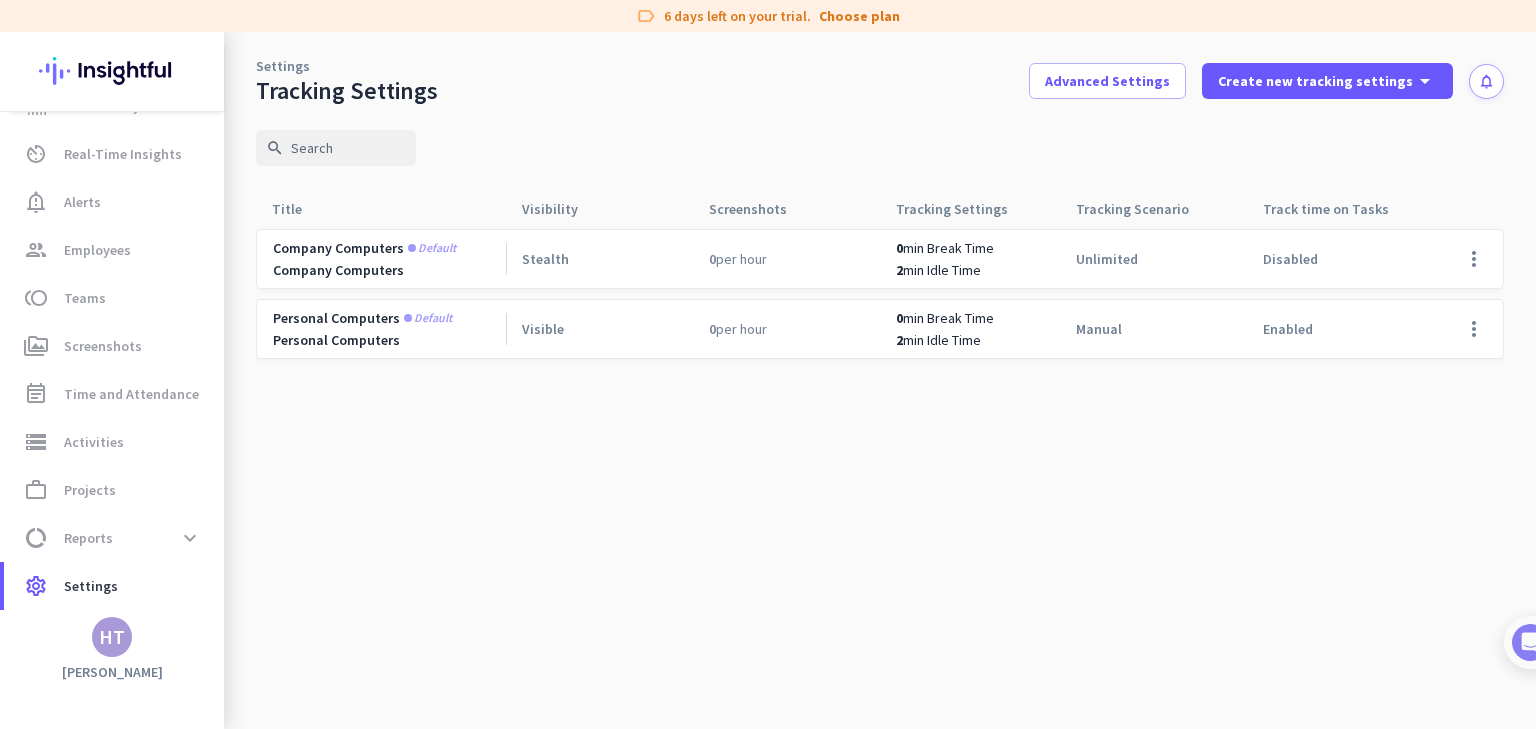 scroll, scrollTop: 0, scrollLeft: 0, axis: both 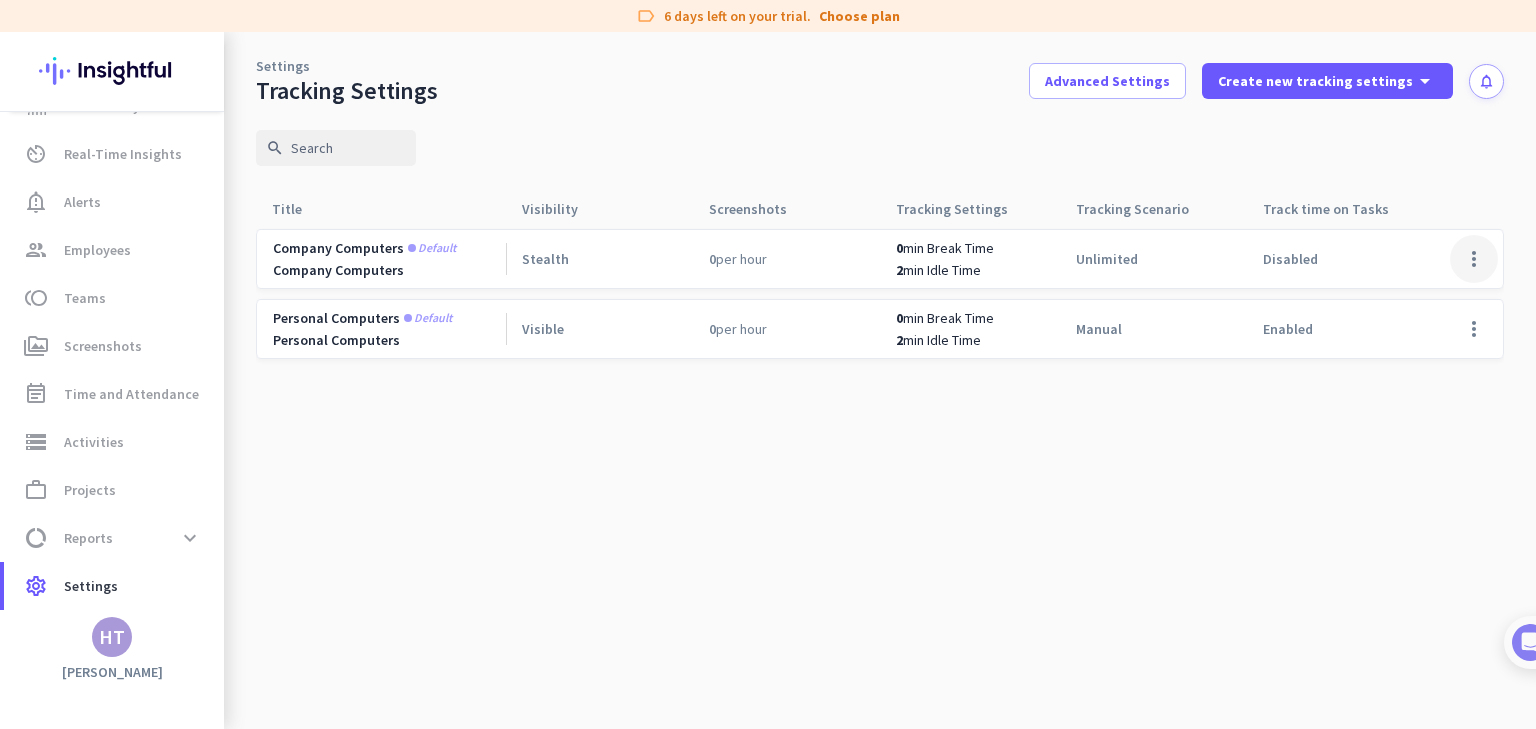 click 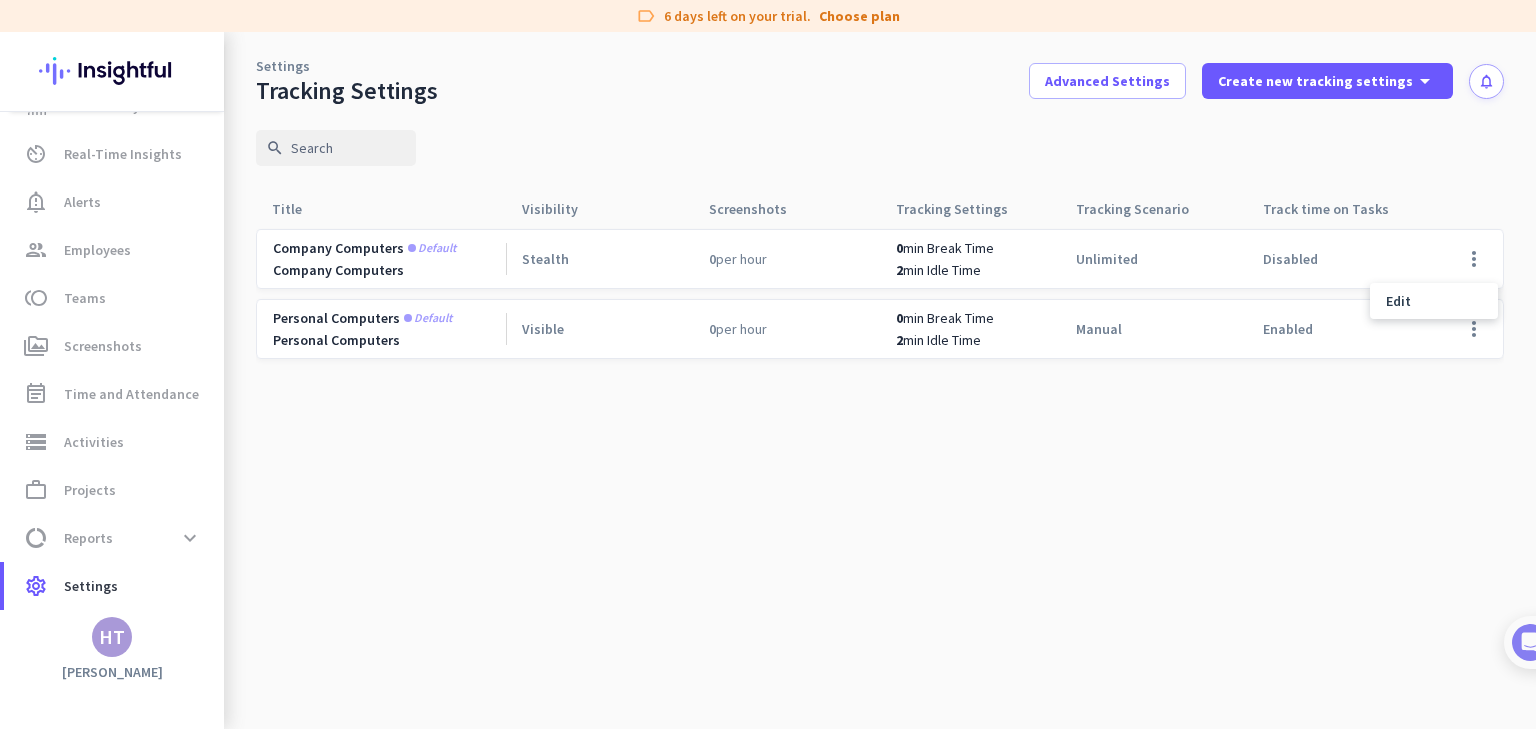 click at bounding box center [768, 364] 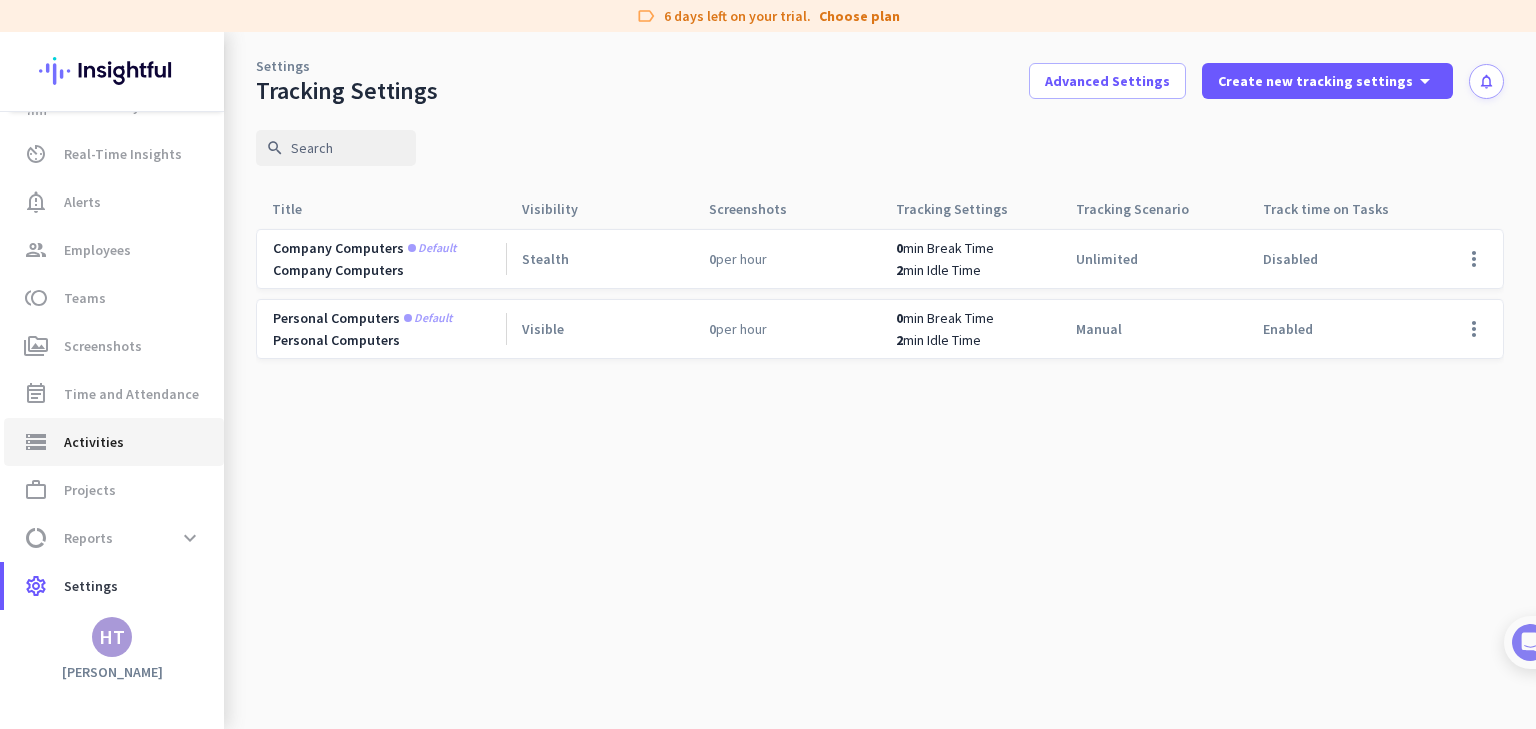 click on "Activities" 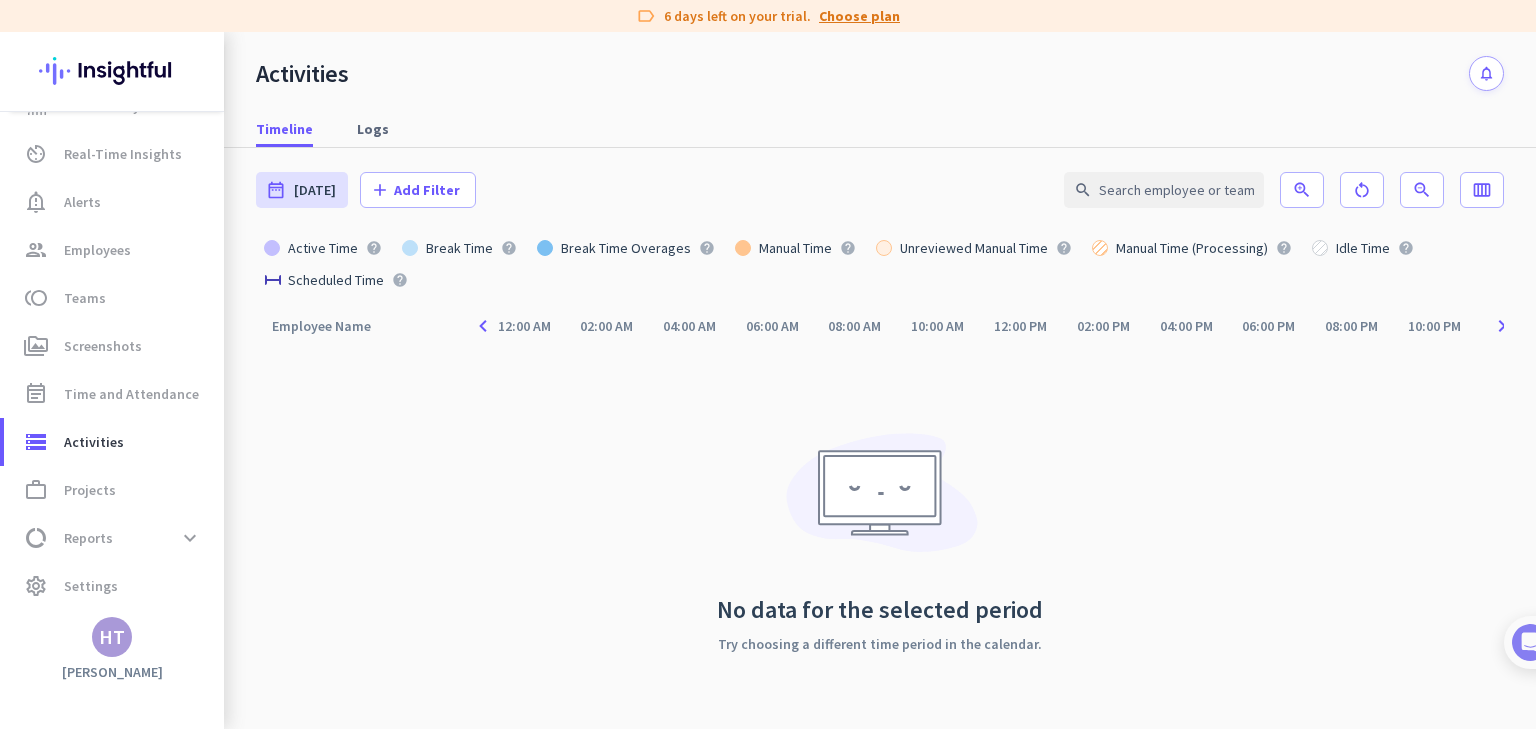click on "Choose plan" 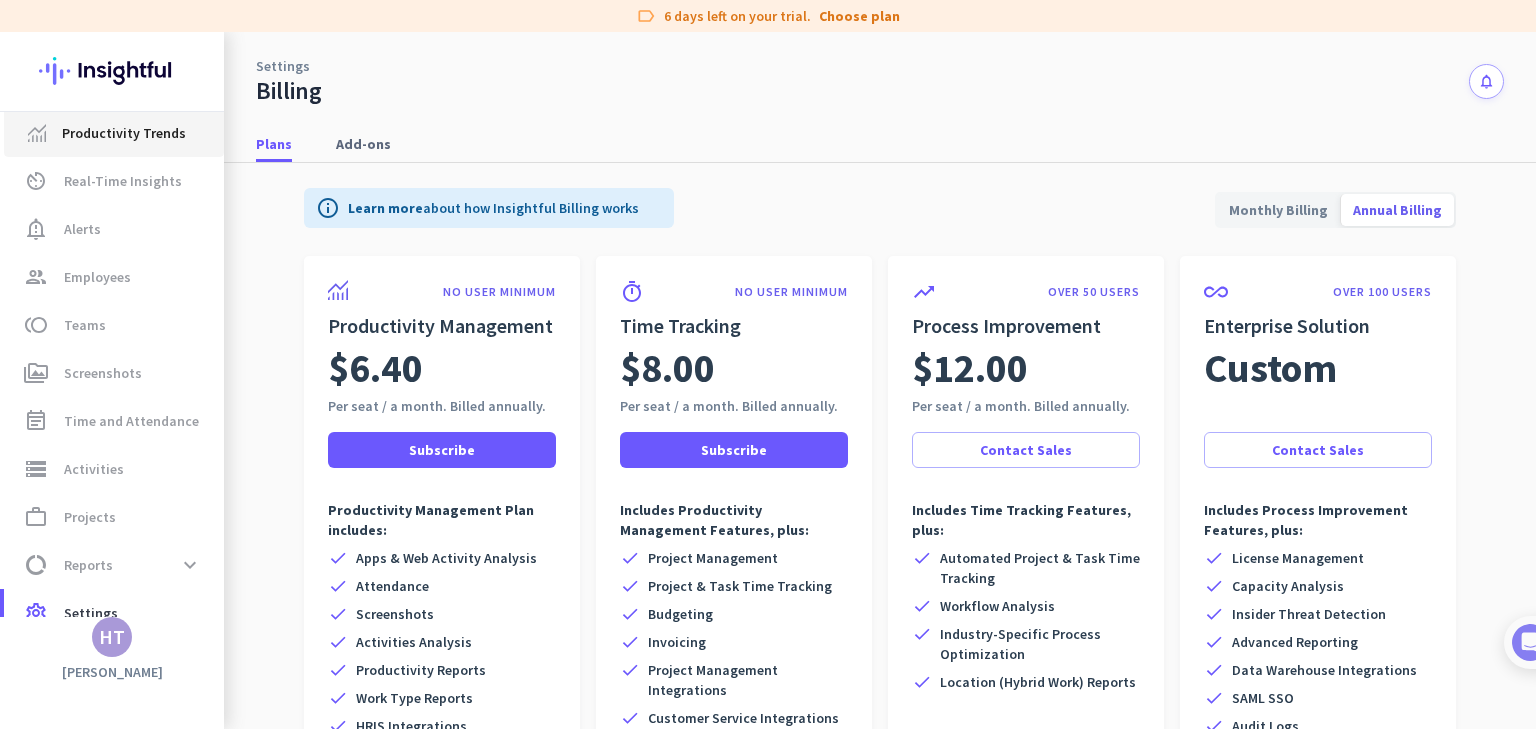 scroll, scrollTop: 0, scrollLeft: 0, axis: both 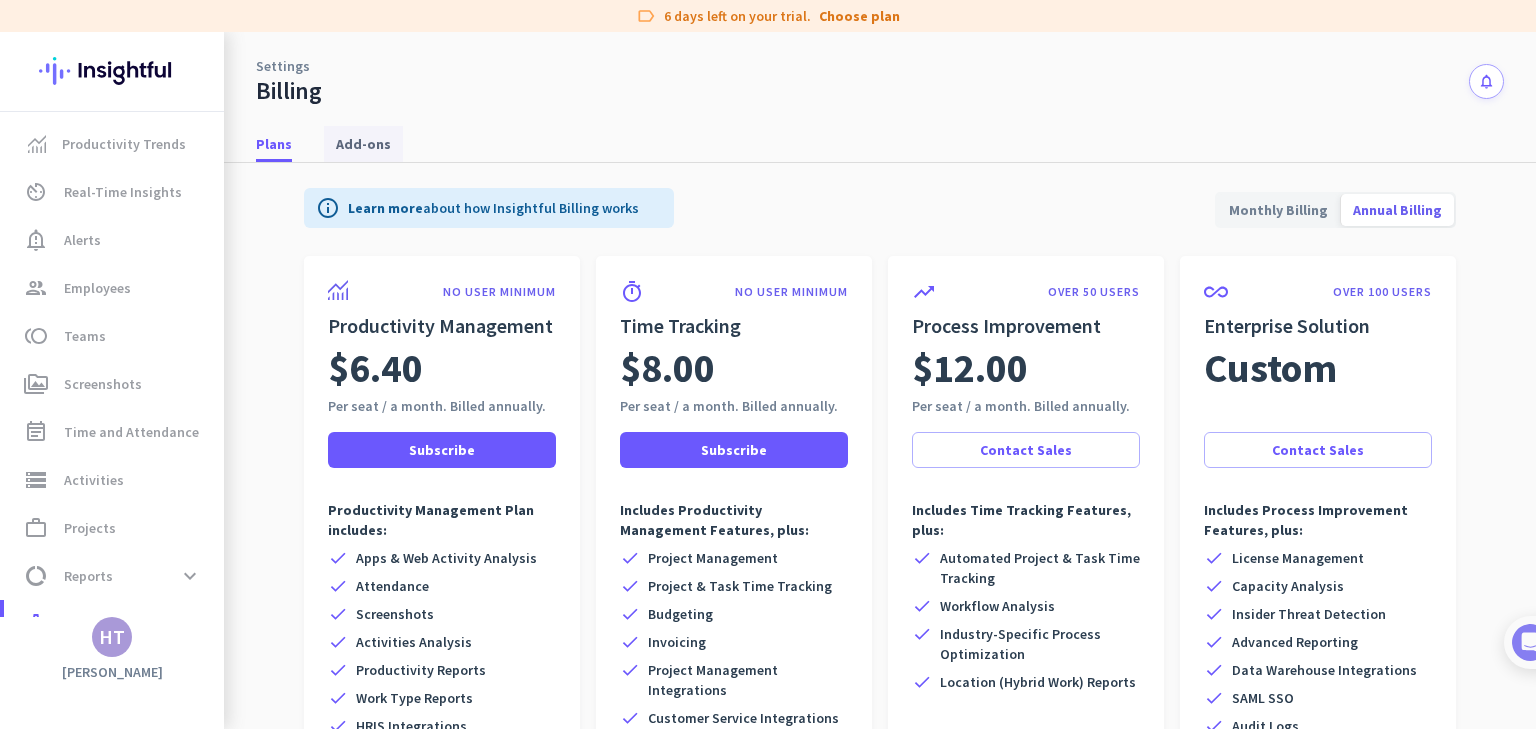 click on "Add-ons" at bounding box center [363, 144] 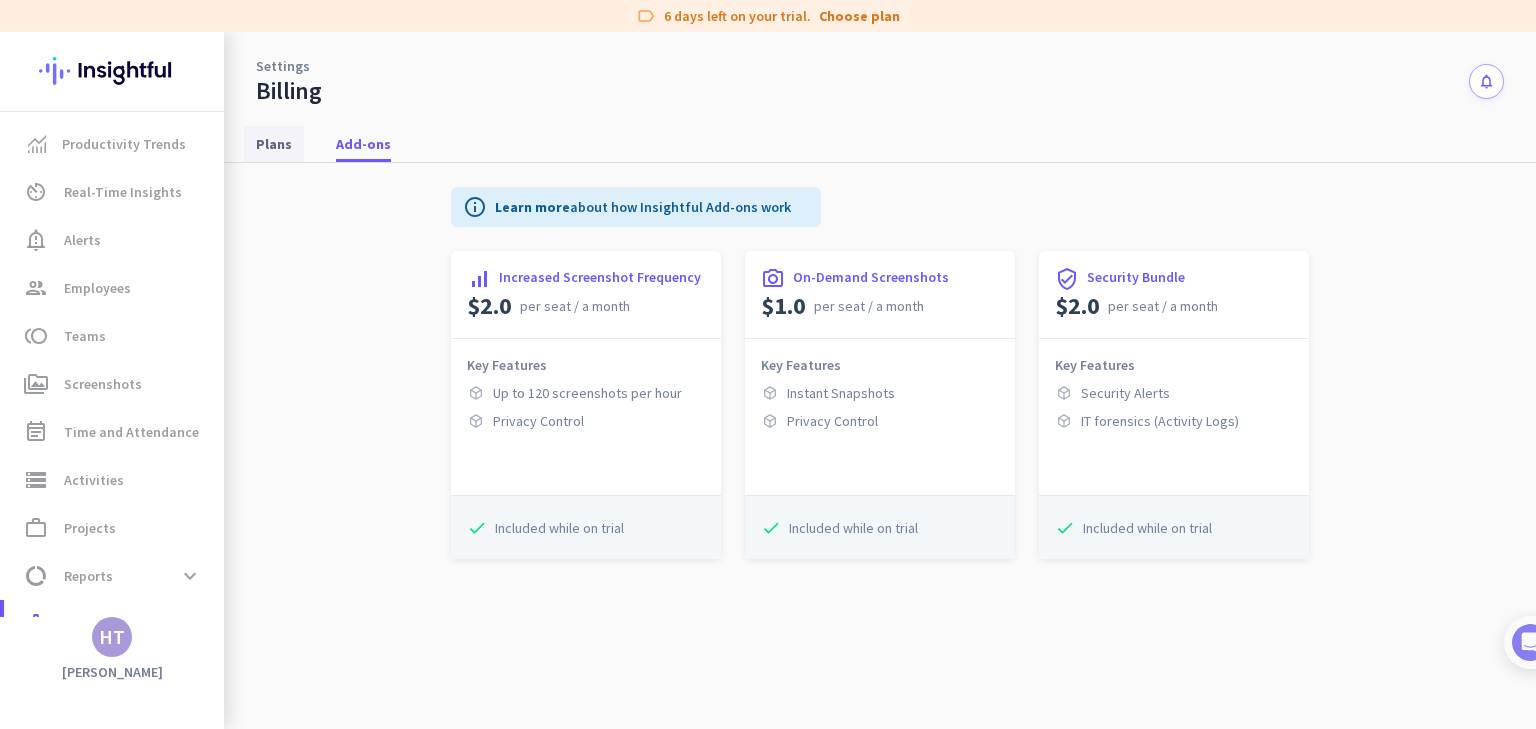 click on "Plans" at bounding box center [274, 144] 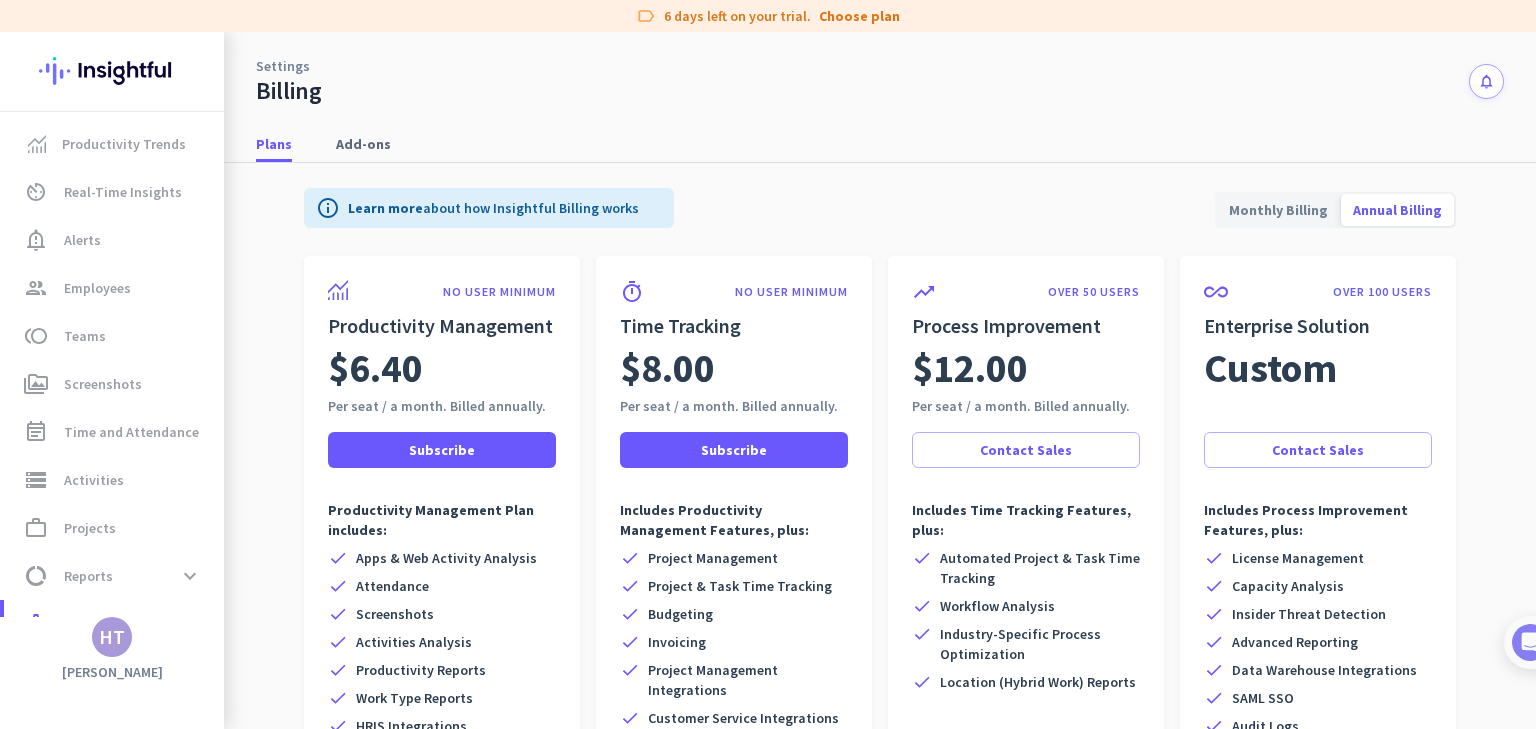 click 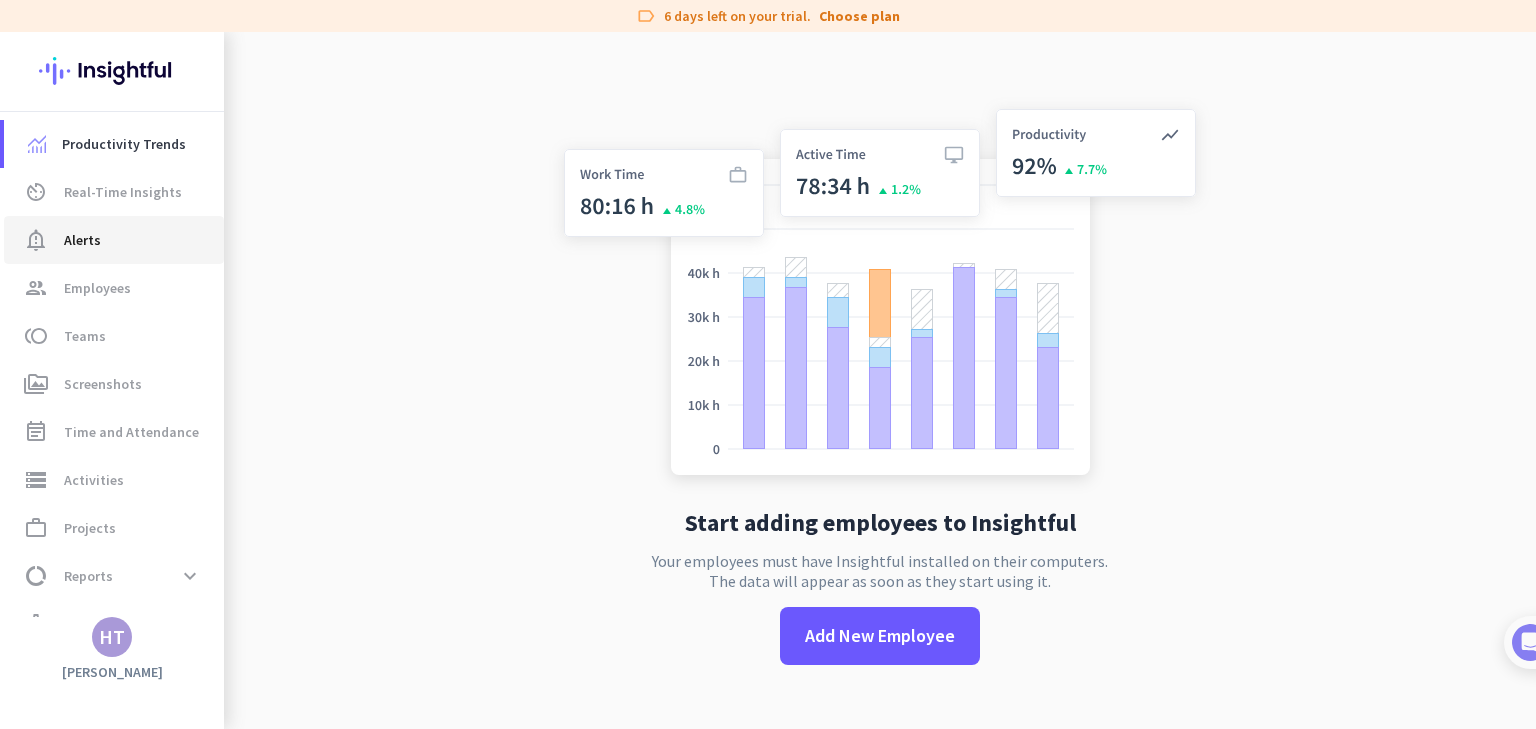 click on "notification_important  Alerts" 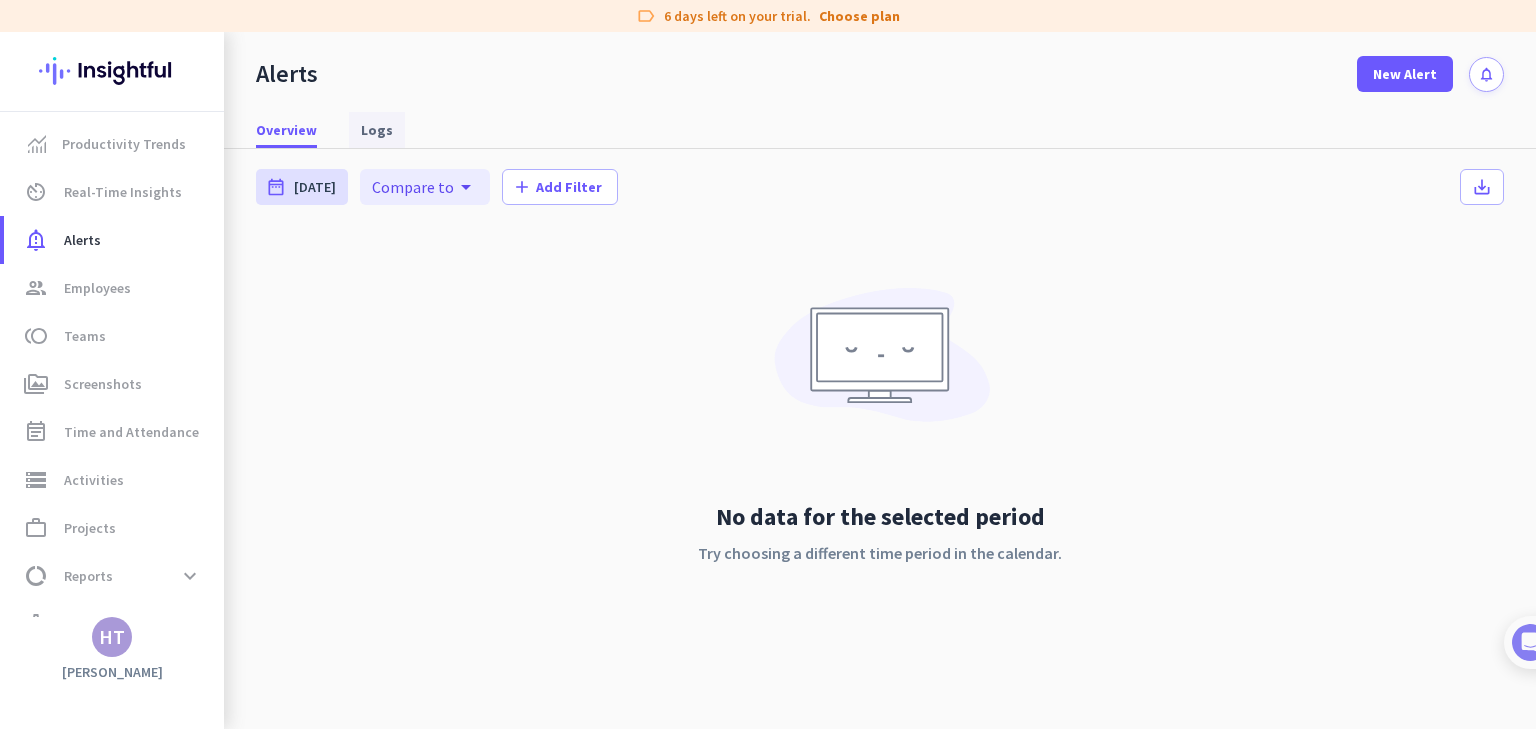 click on "Logs" at bounding box center [377, 130] 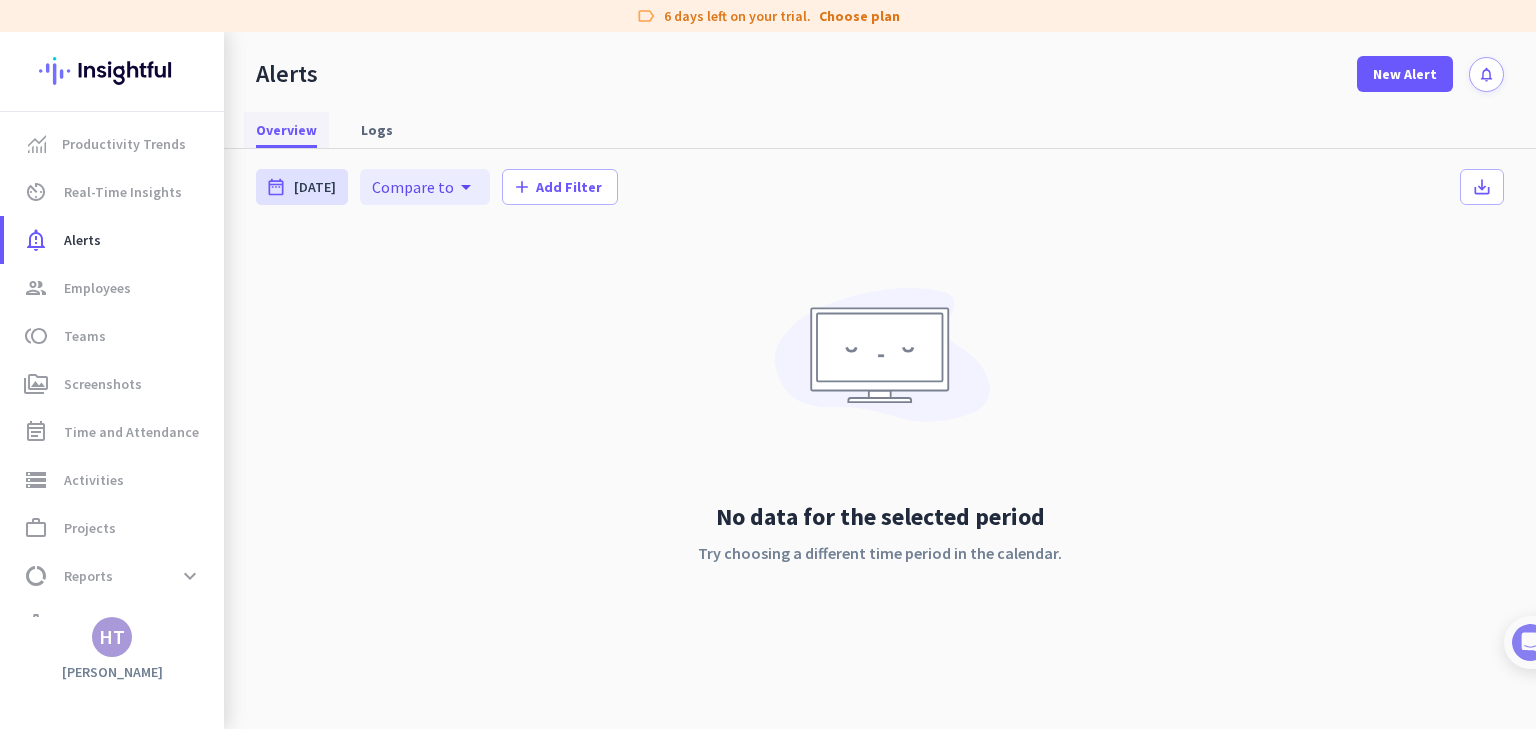 click on "Overview" at bounding box center [286, 130] 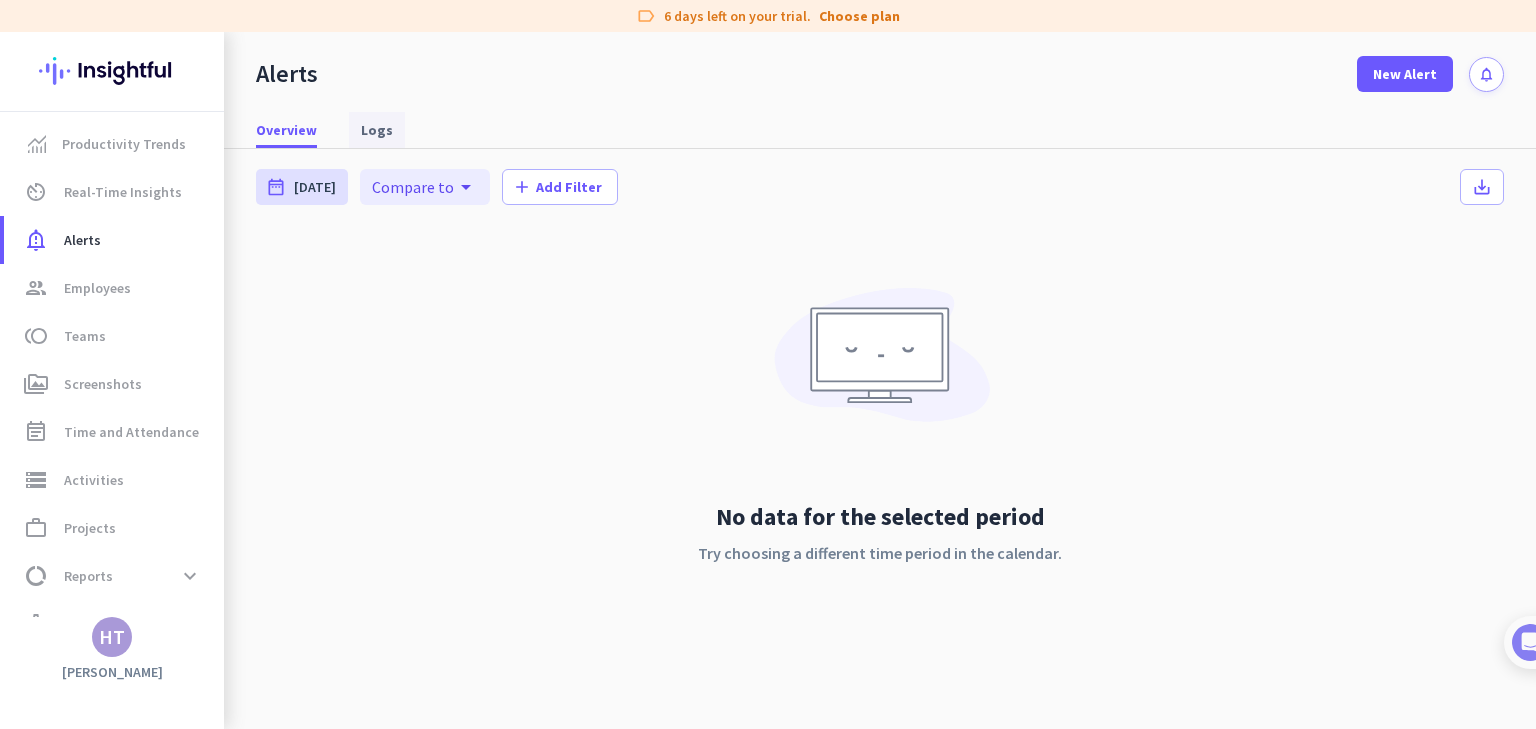 click on "Logs" at bounding box center (377, 130) 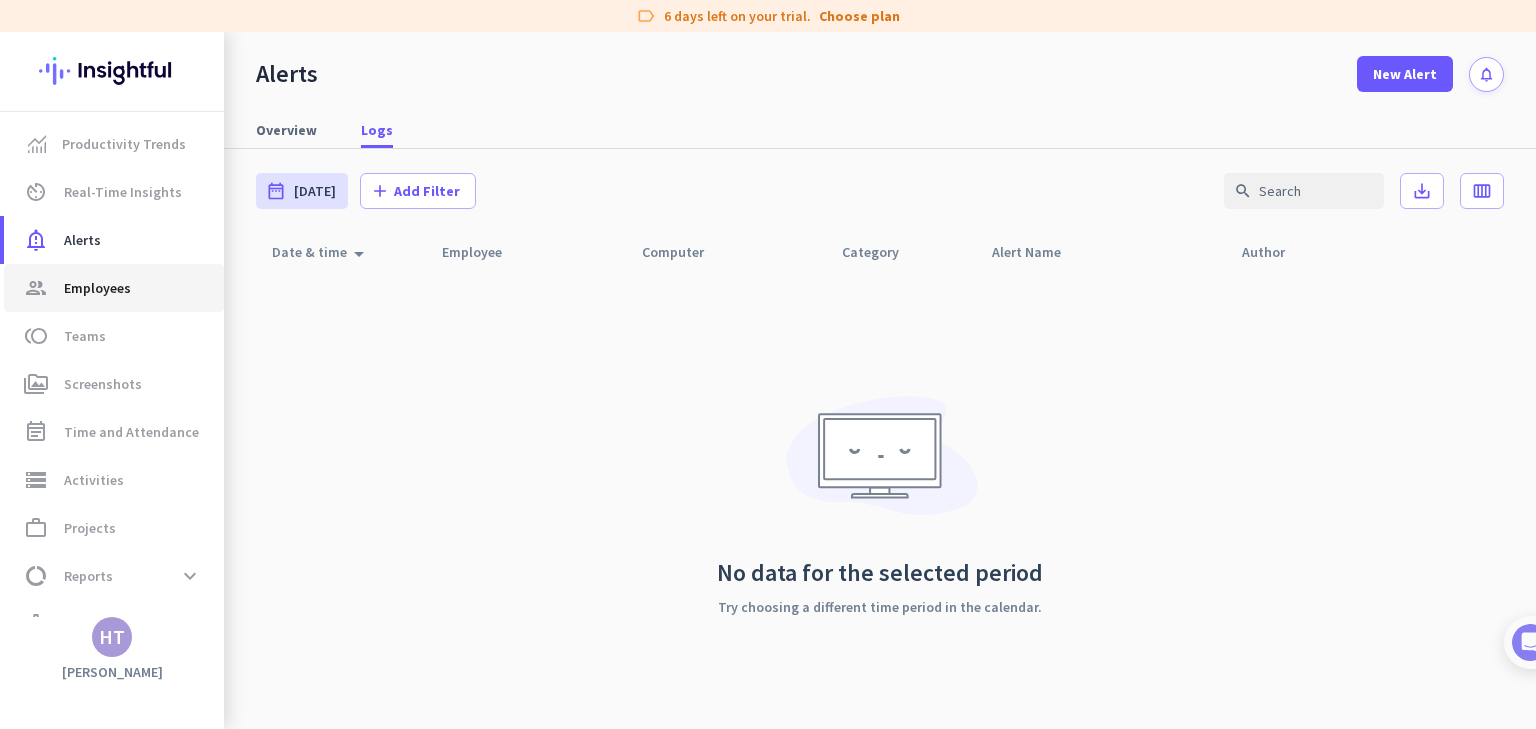 click on "Employees" 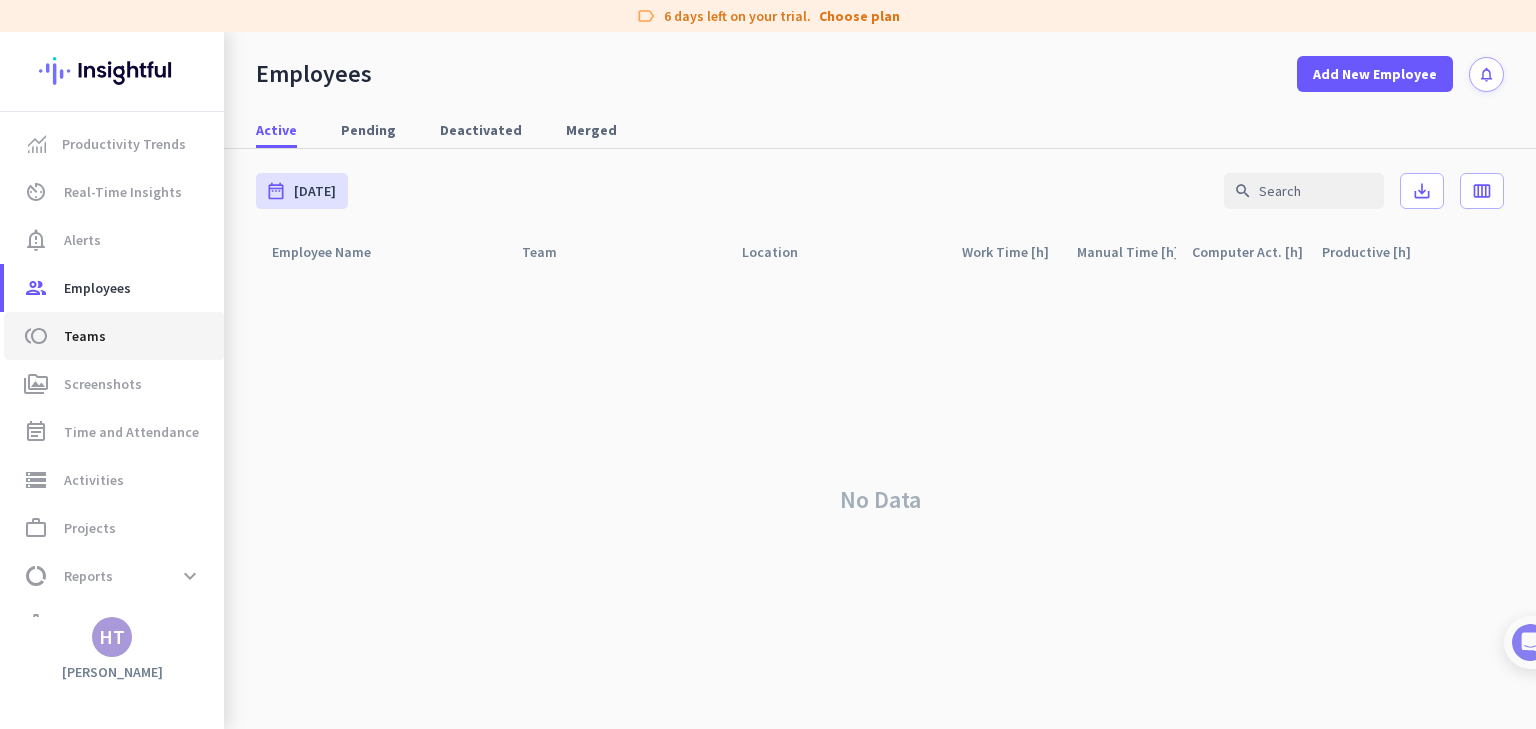 click on "toll  Teams" 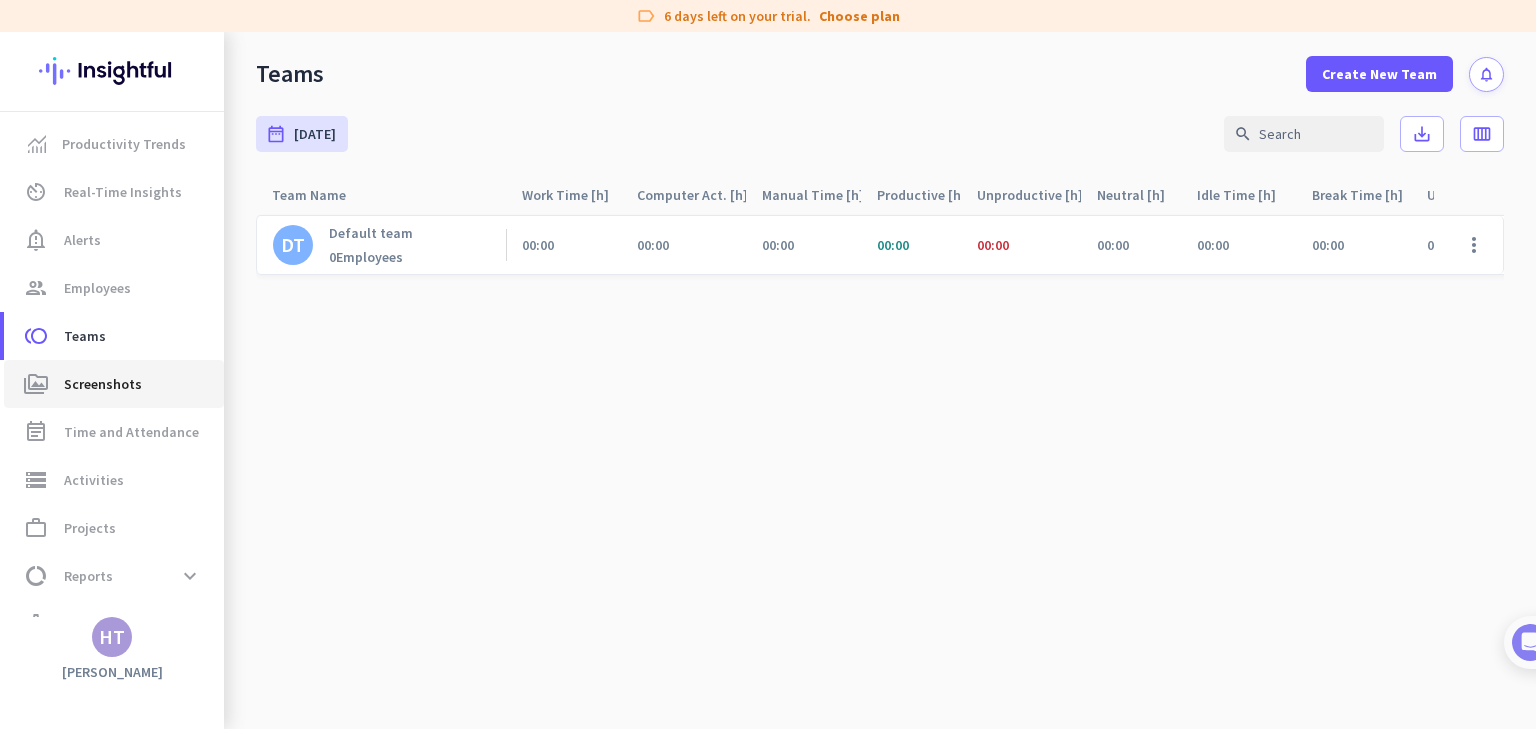 click on "Screenshots" 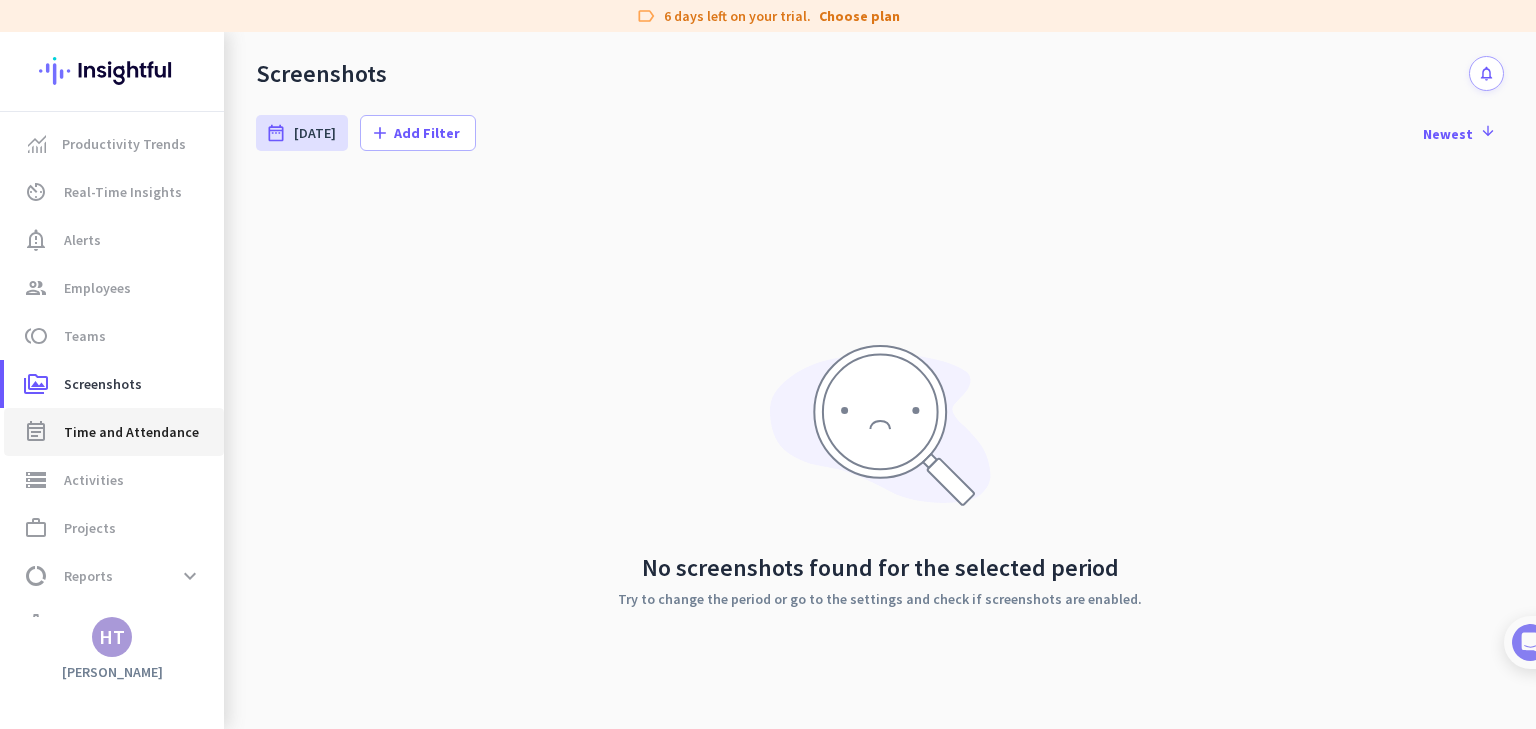 click on "Time and Attendance" 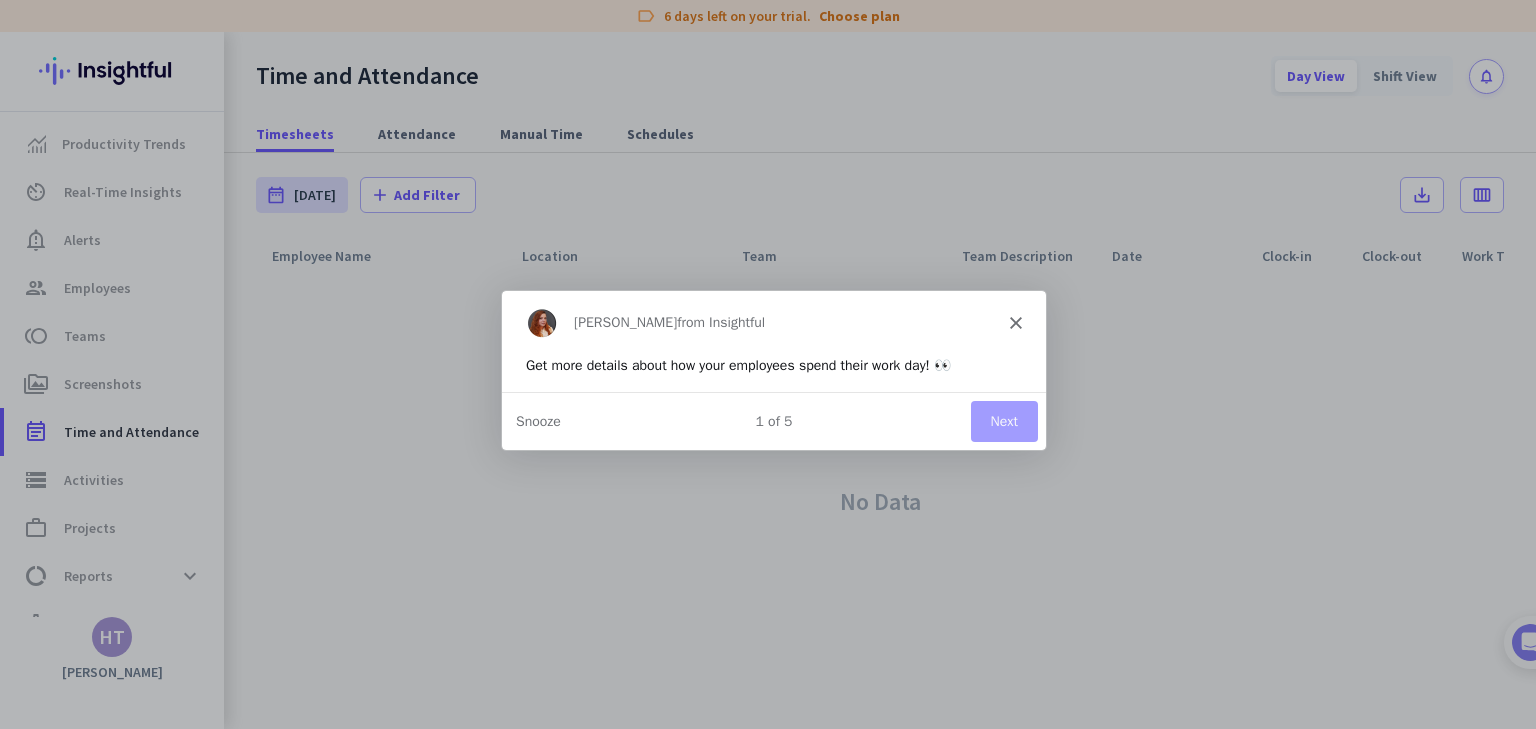 scroll, scrollTop: 0, scrollLeft: 0, axis: both 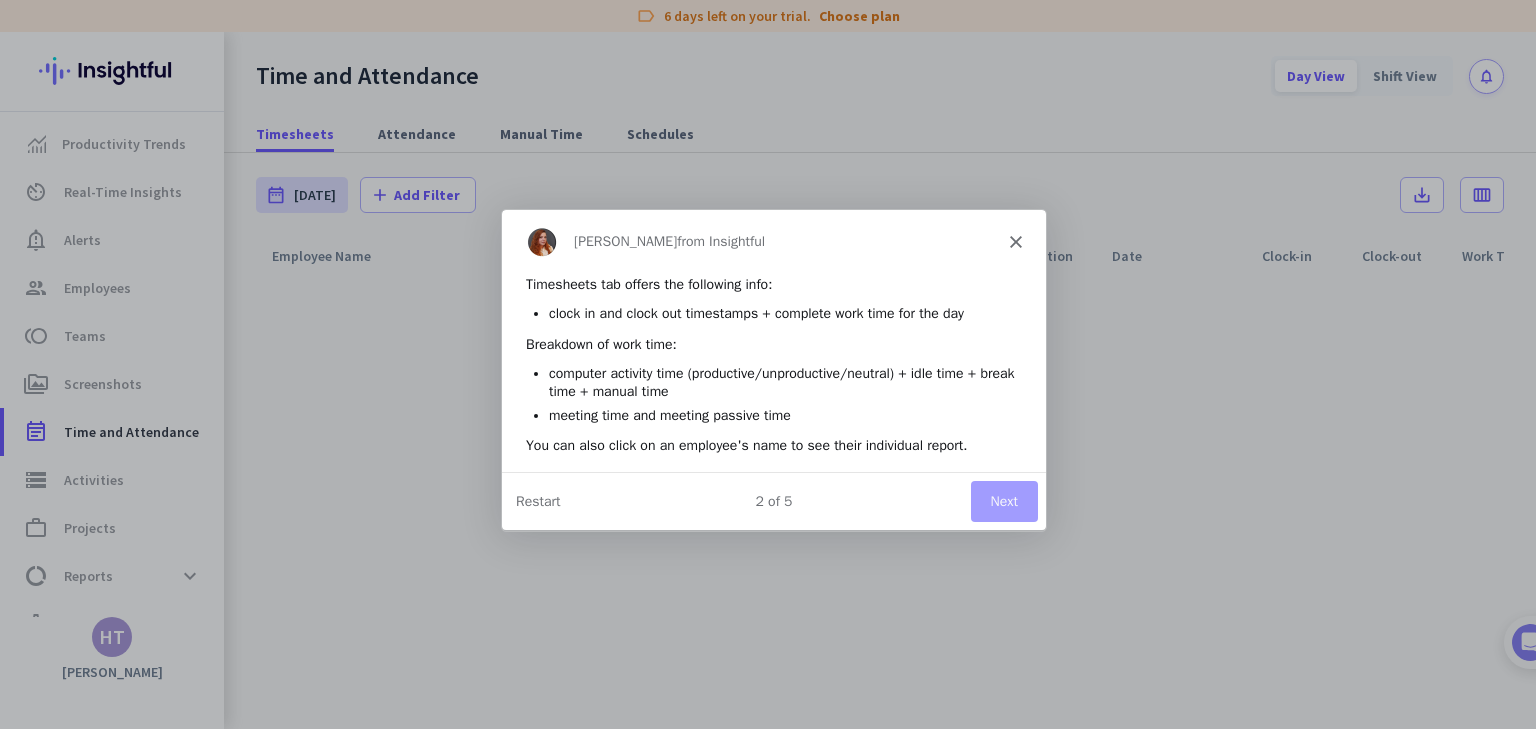 click on "[PERSON_NAME]  from Insightful" at bounding box center [773, 241] 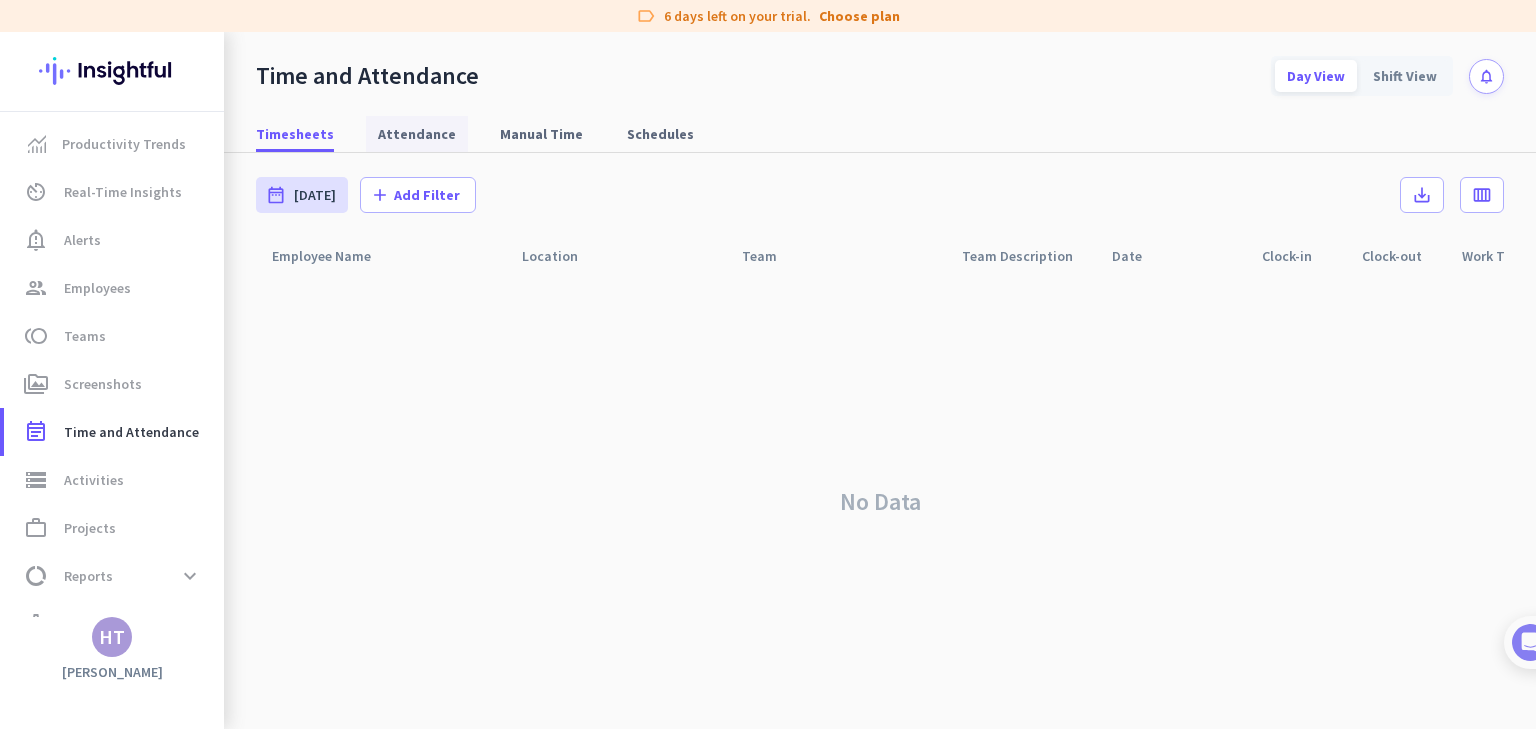 click on "Attendance" at bounding box center [417, 134] 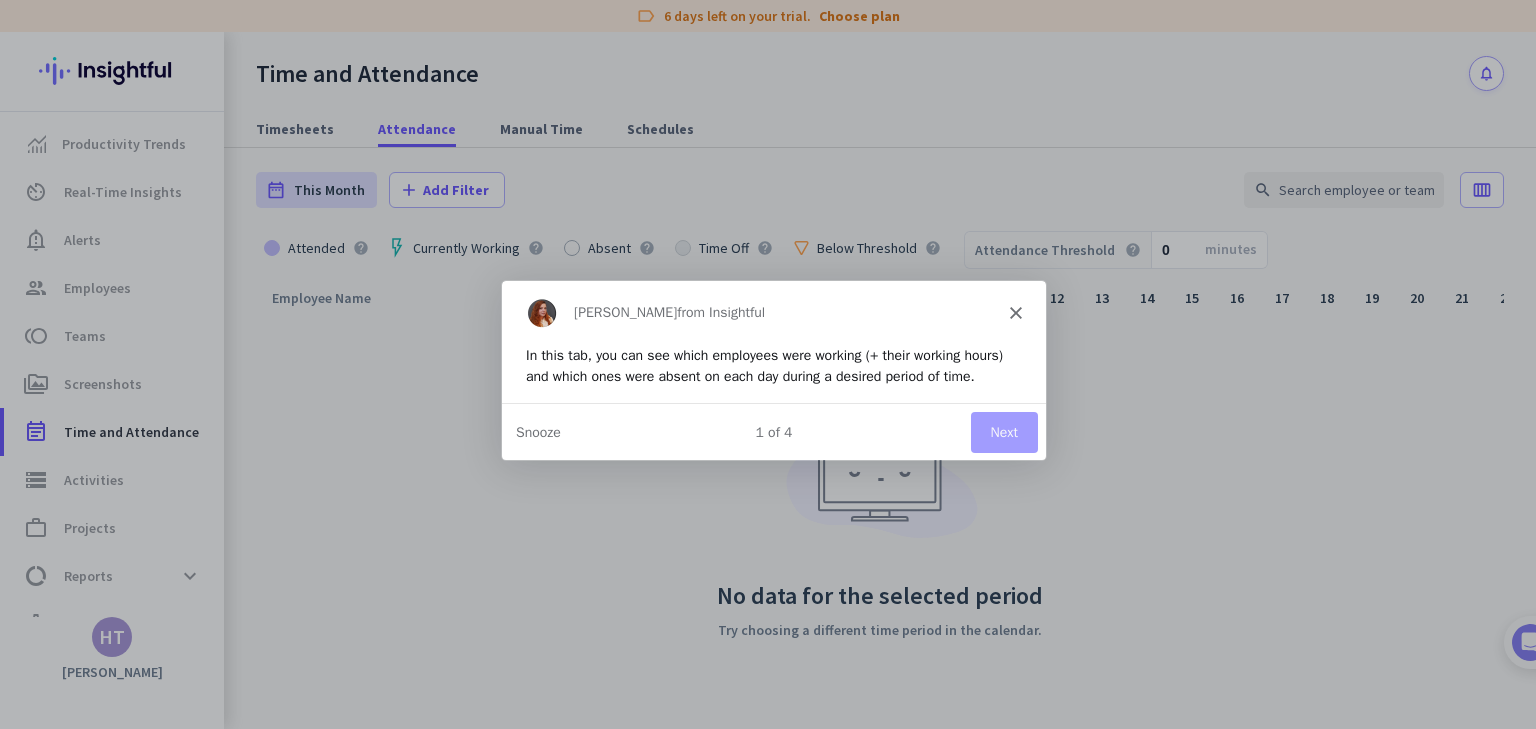scroll, scrollTop: 0, scrollLeft: 0, axis: both 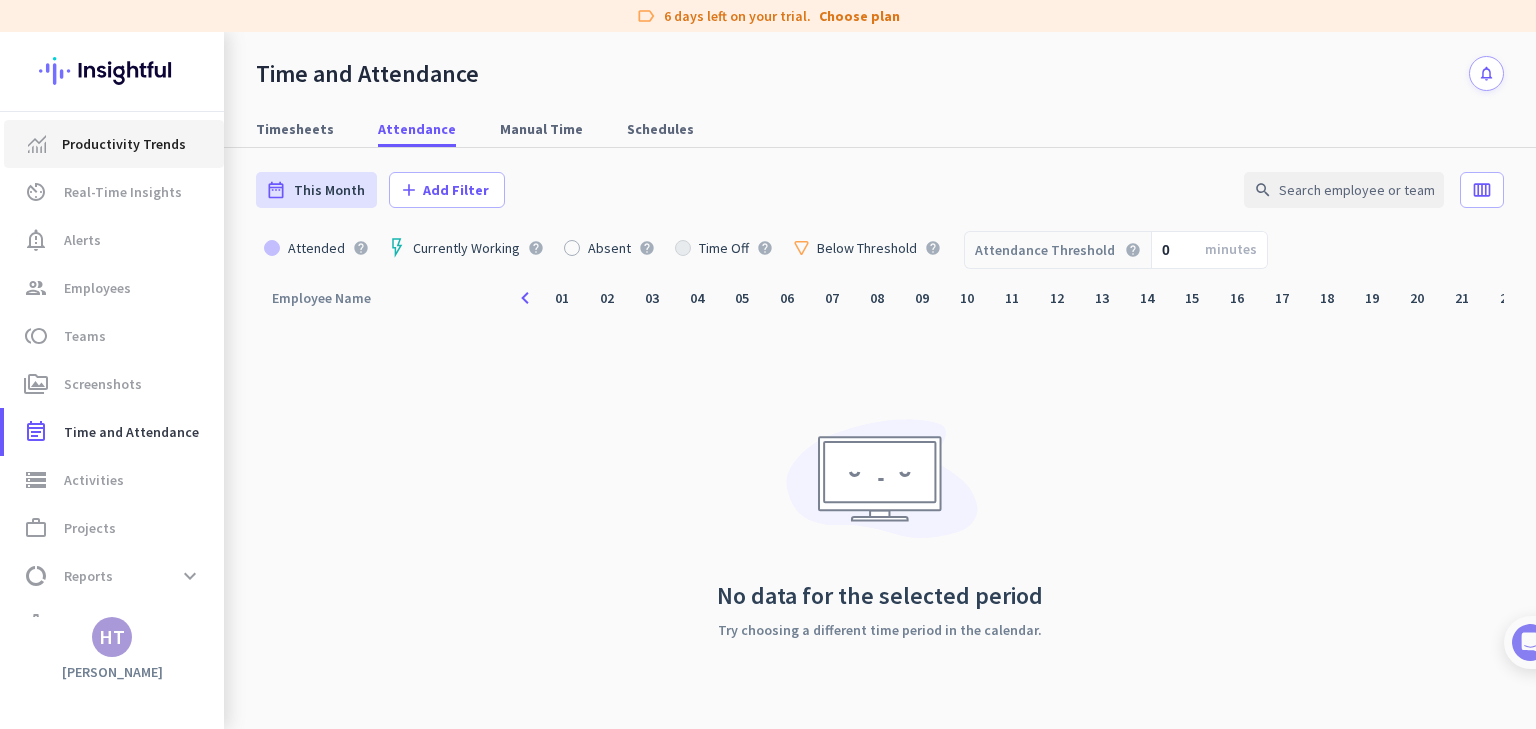 click on "Productivity Trends" 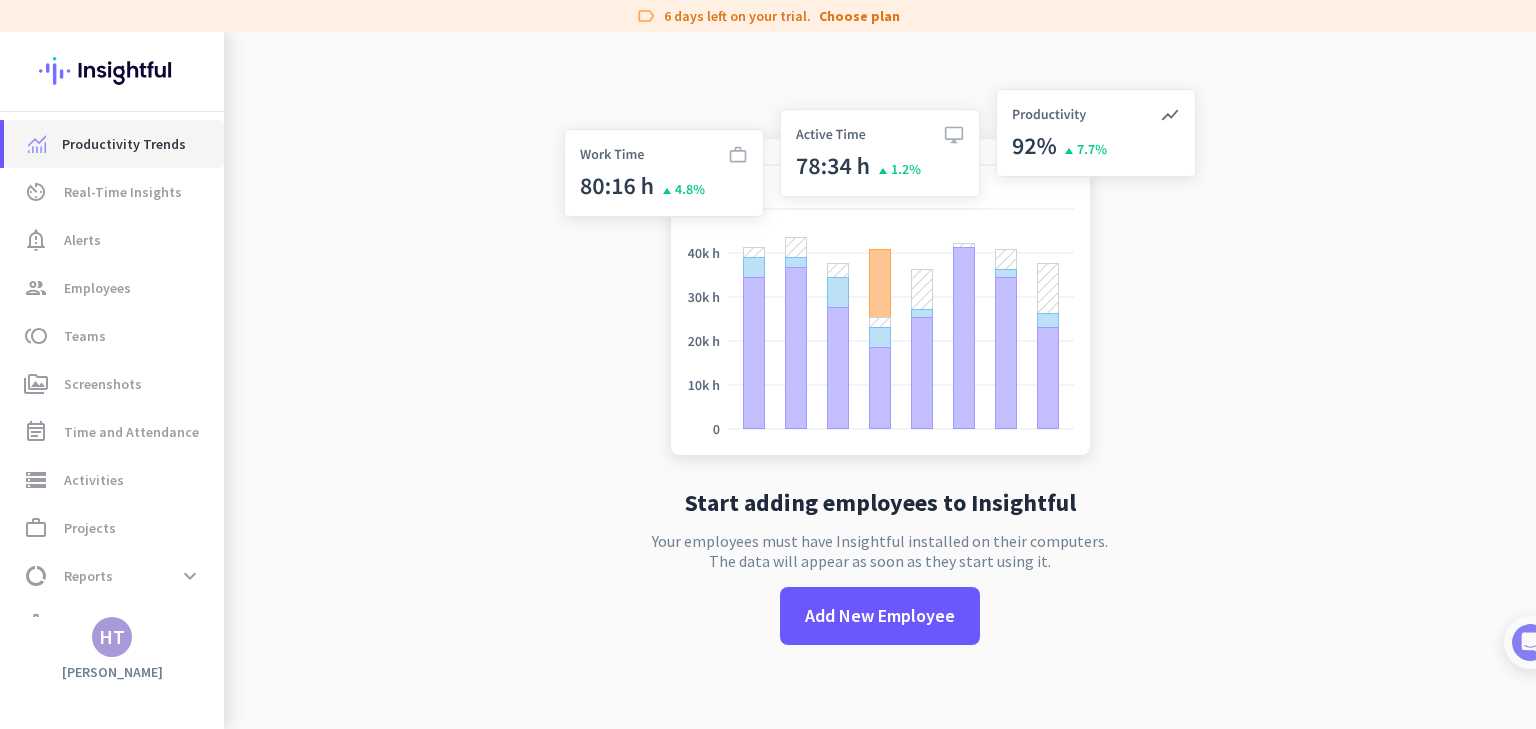 scroll, scrollTop: 32, scrollLeft: 0, axis: vertical 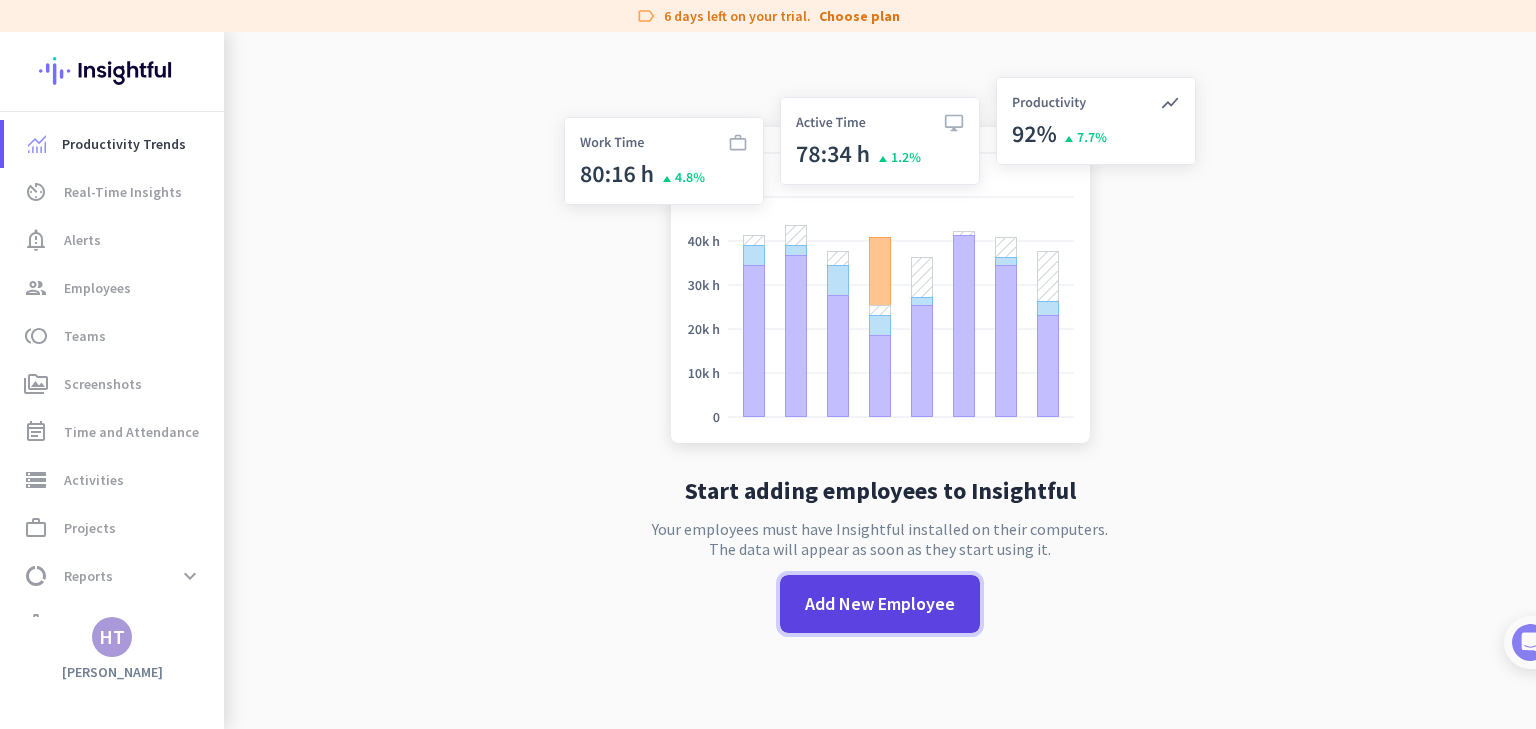 click on "Add New Employee" 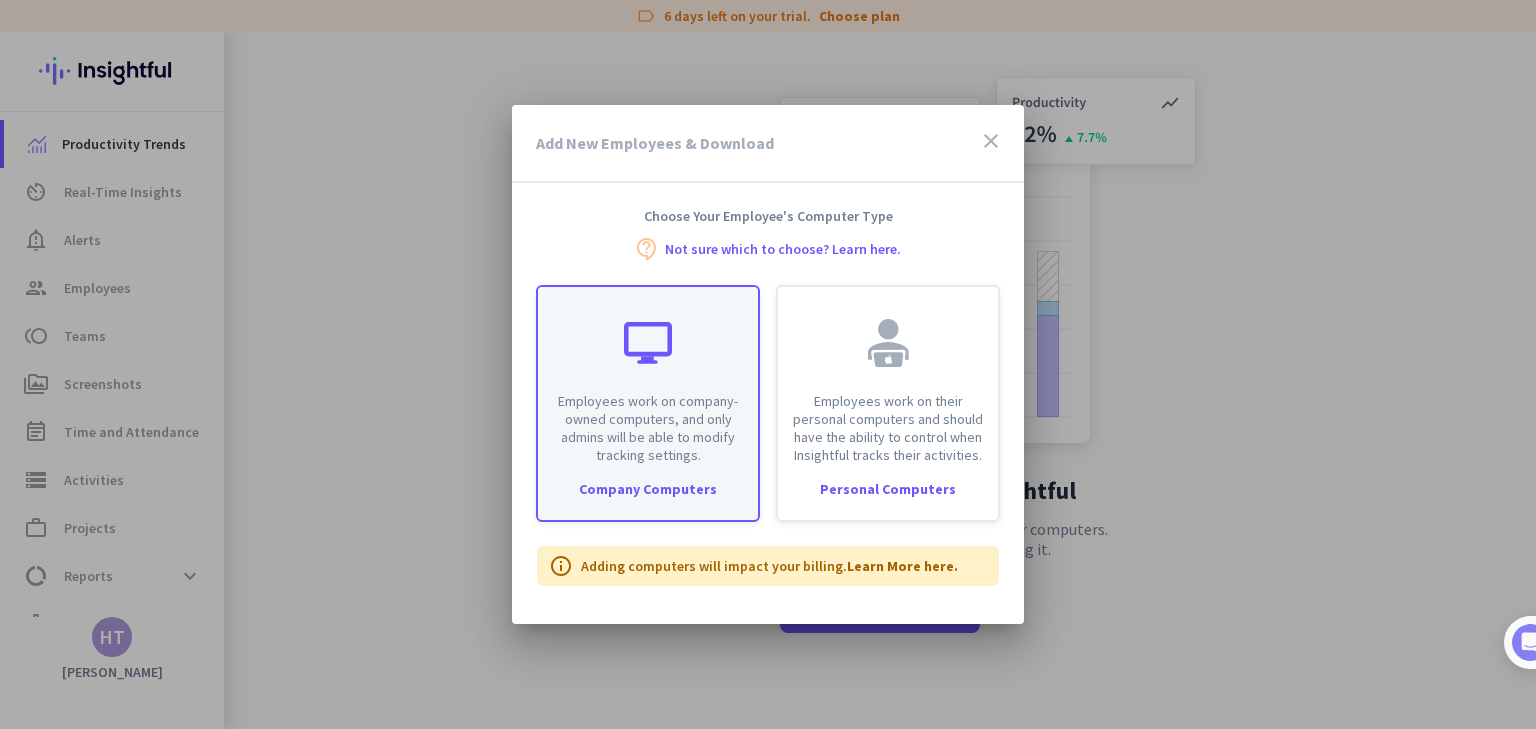 click at bounding box center [648, 343] 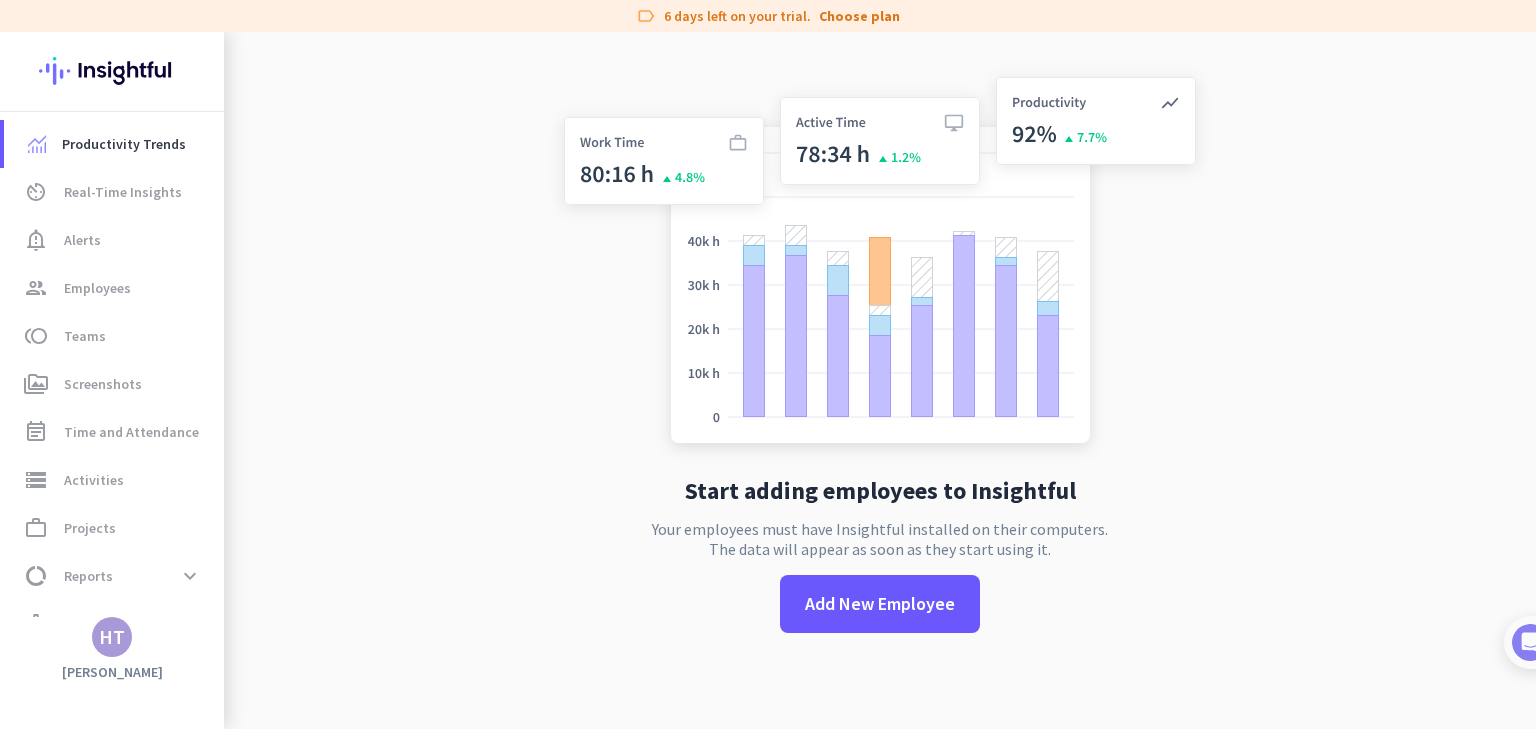 type on "[URL][DOMAIN_NAME]" 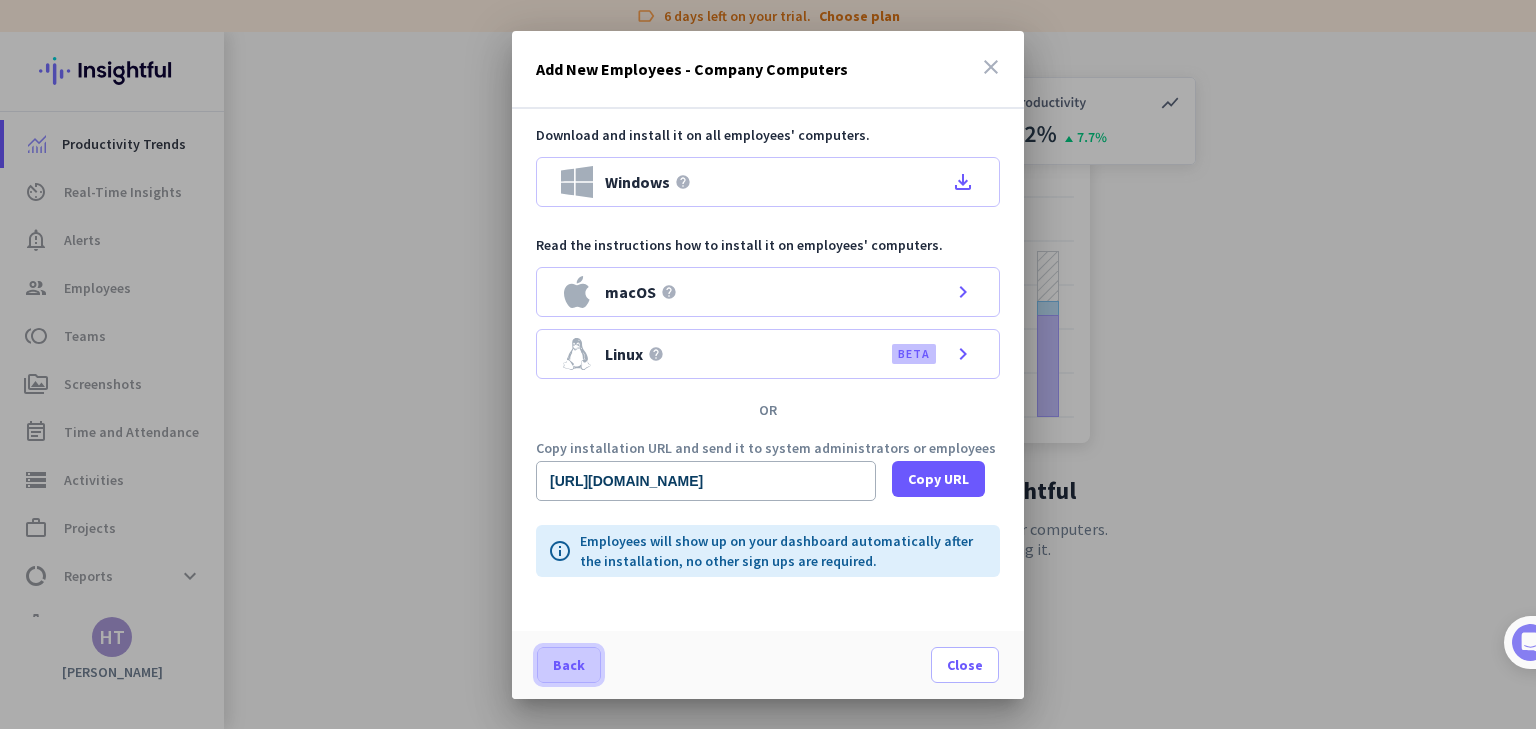 click on "Back" at bounding box center [569, 665] 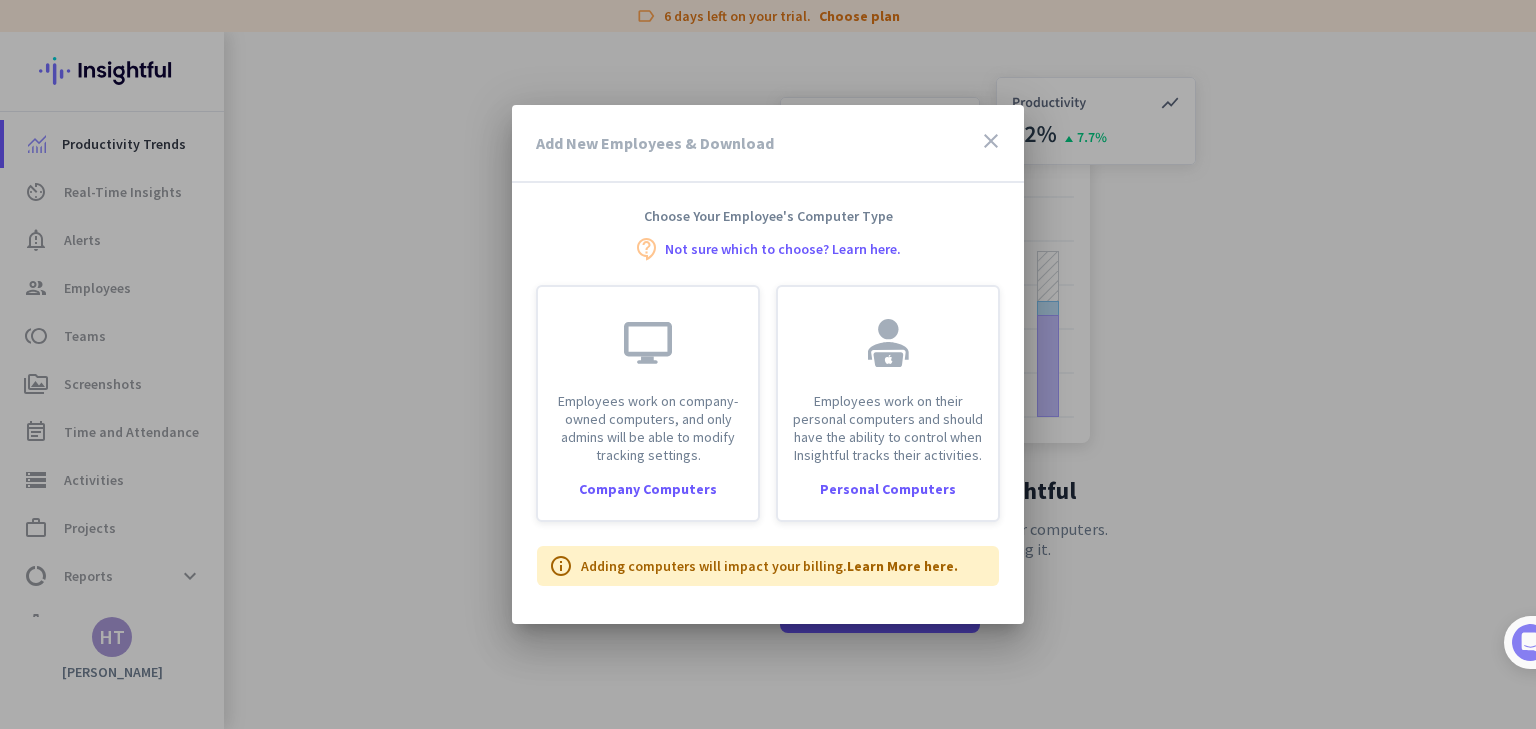 click on "close" at bounding box center [991, 141] 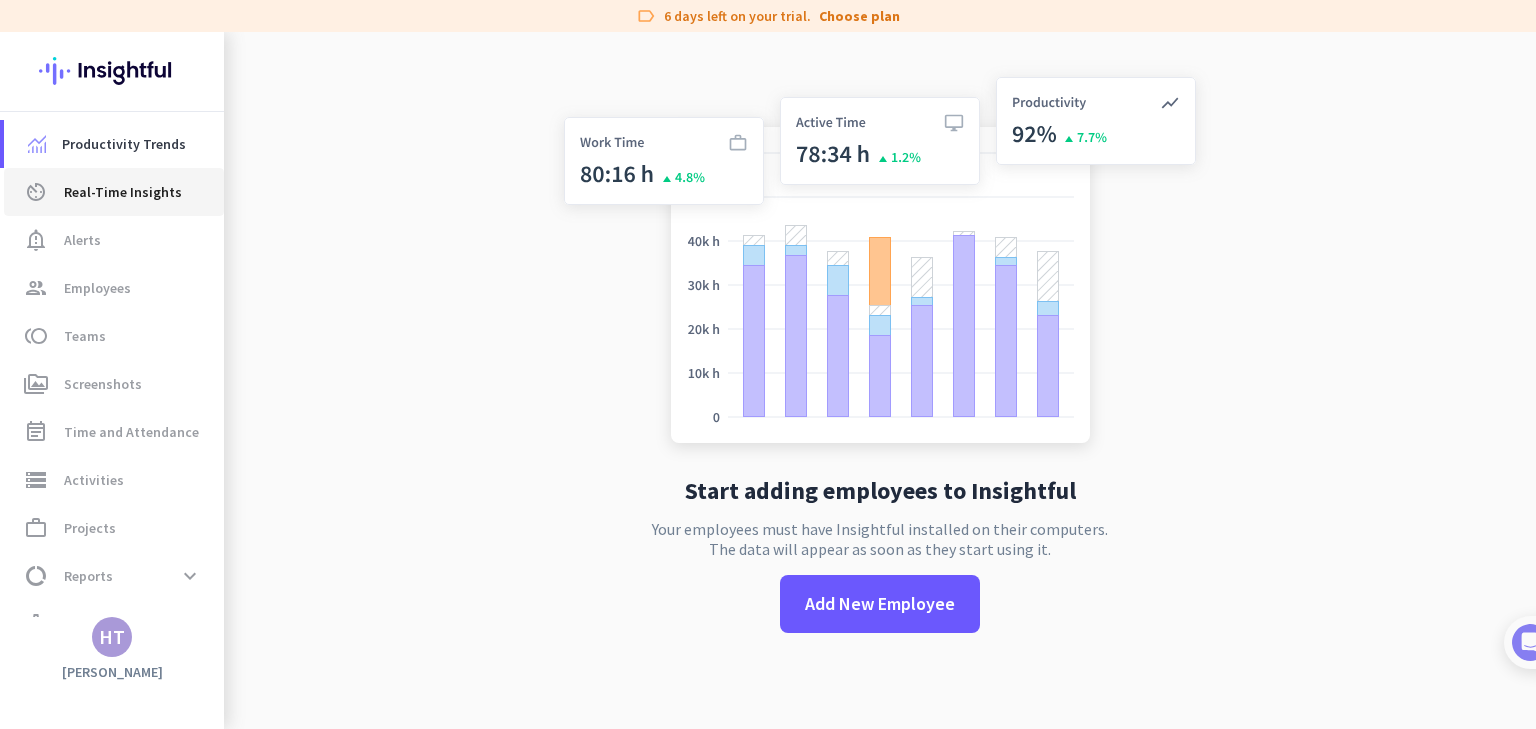 click on "av_timer  Real-Time Insights" 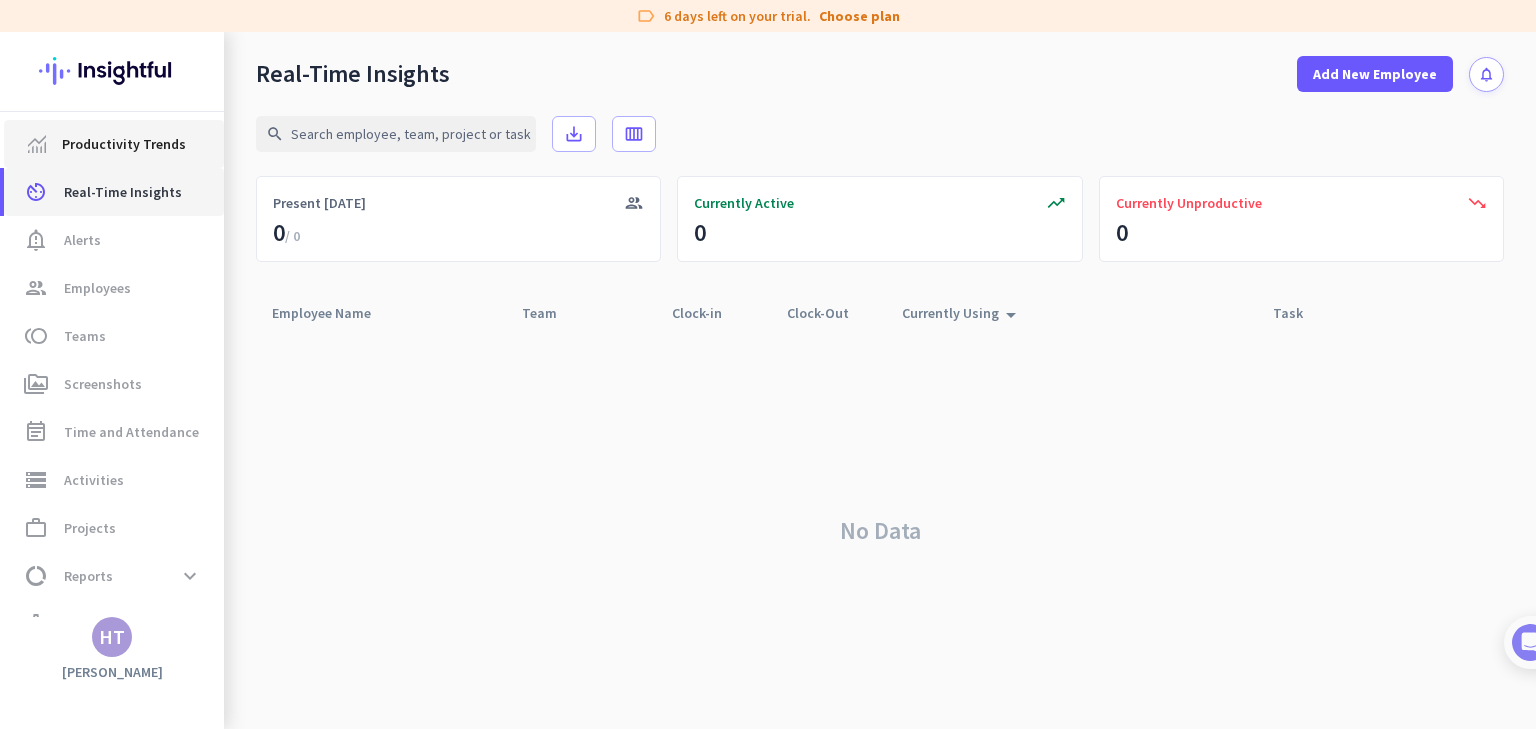 scroll, scrollTop: 0, scrollLeft: 0, axis: both 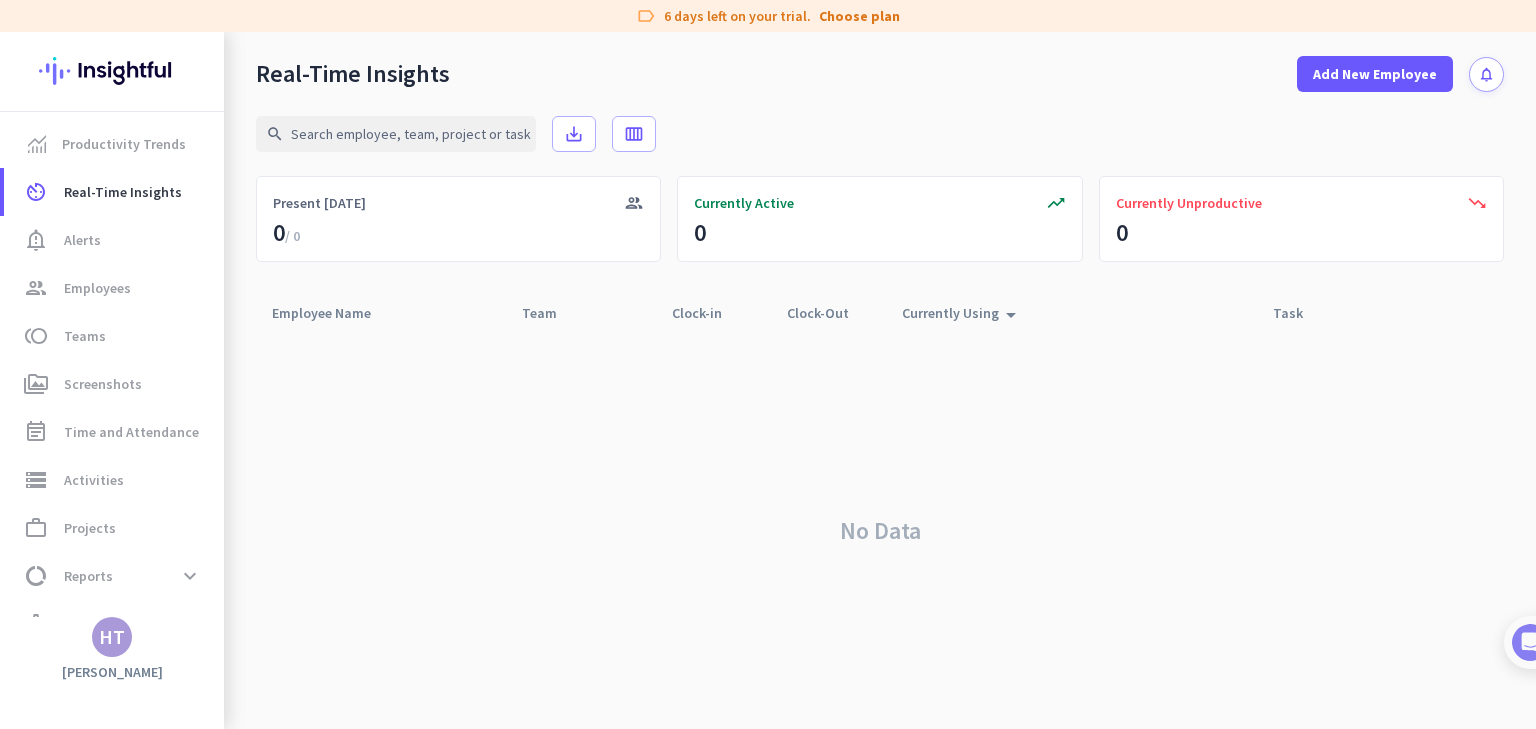 click on "HT" 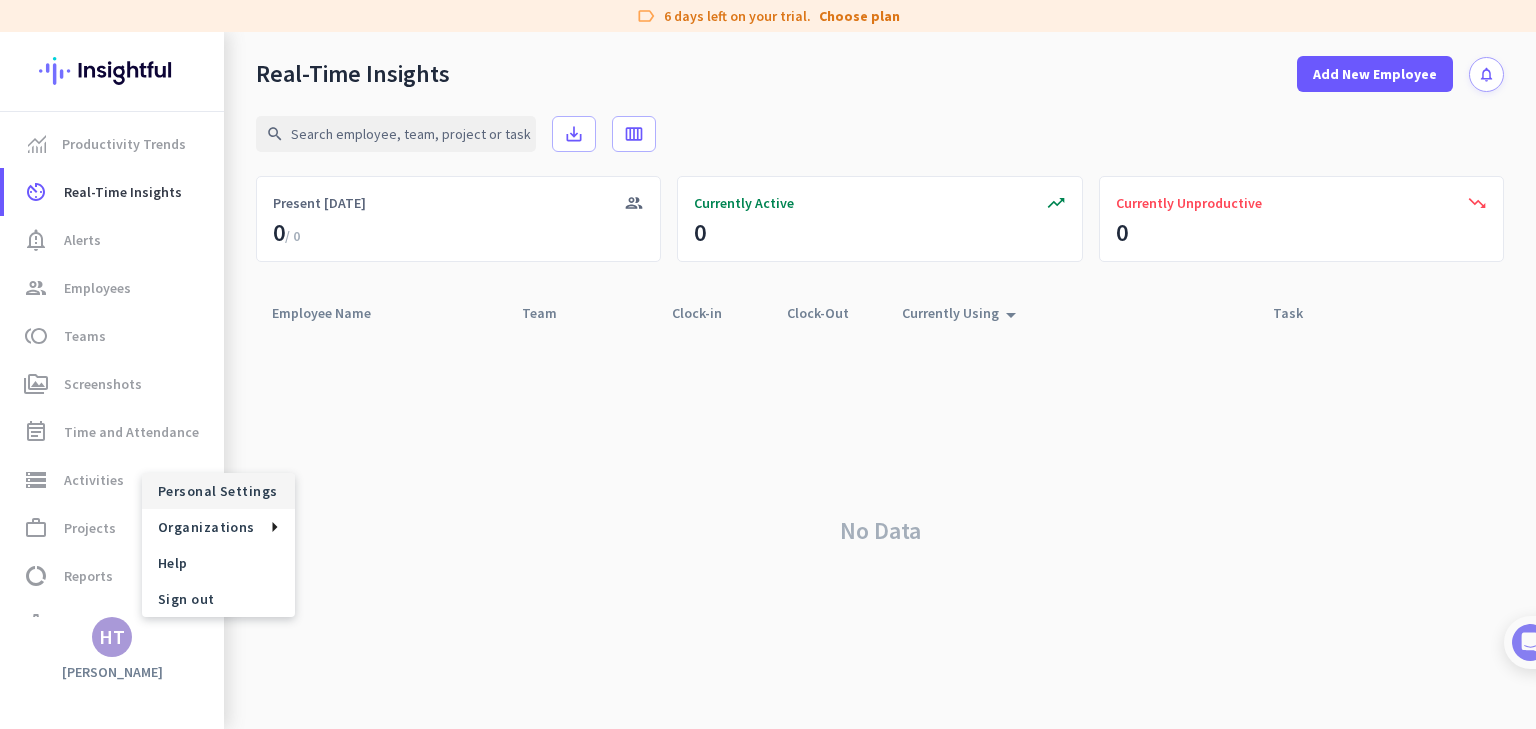 click on "Personal Settings" at bounding box center [218, 491] 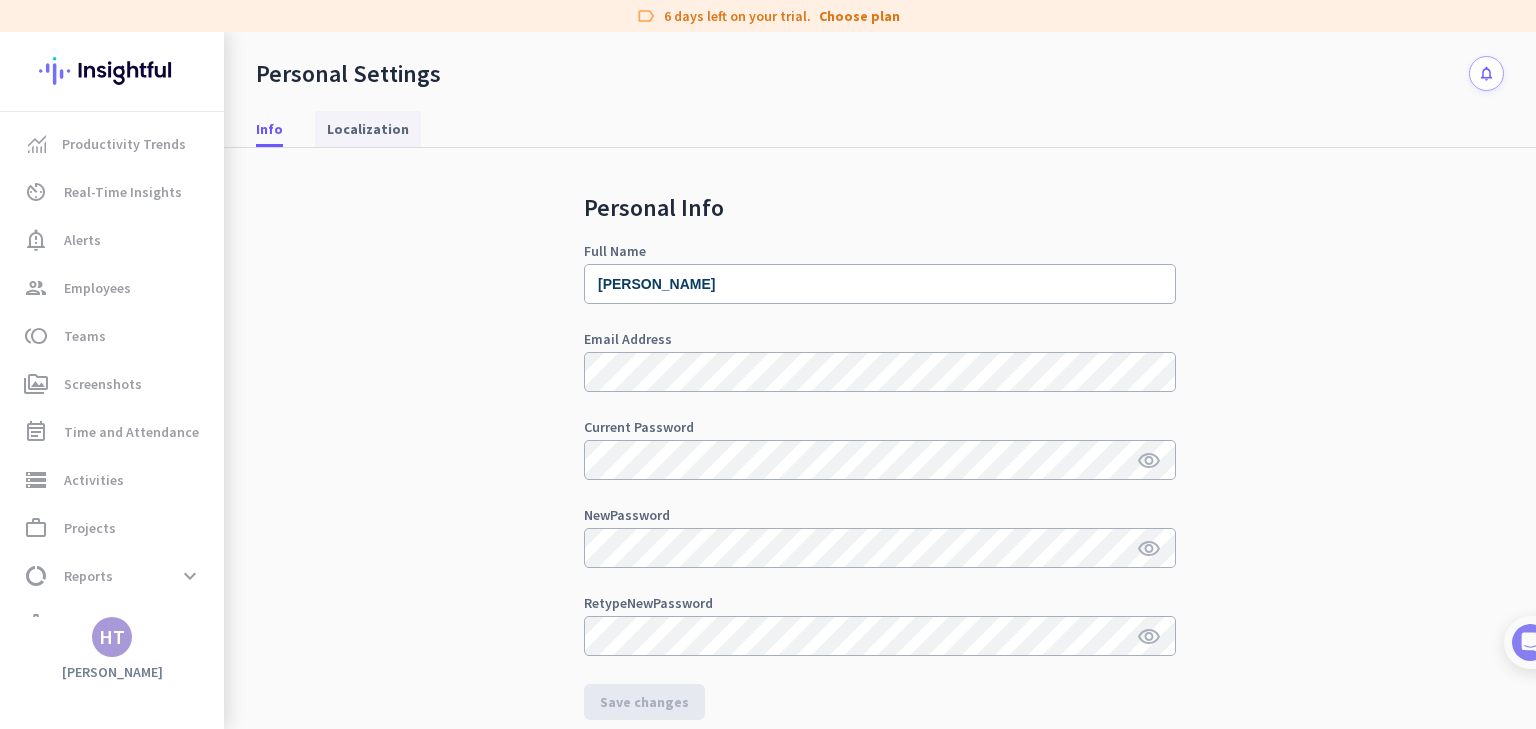 click on "Localization" at bounding box center (368, 129) 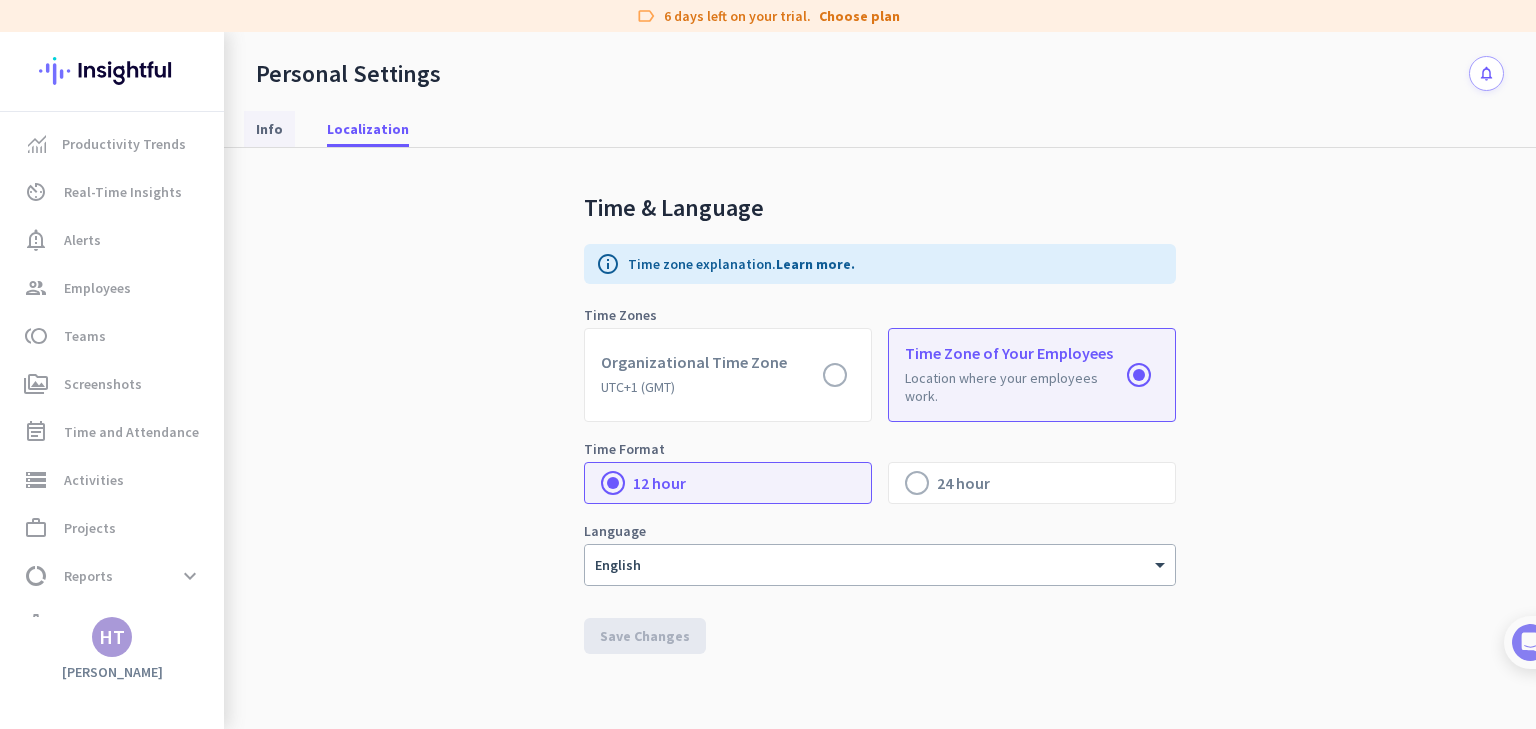 click on "Info" at bounding box center [269, 129] 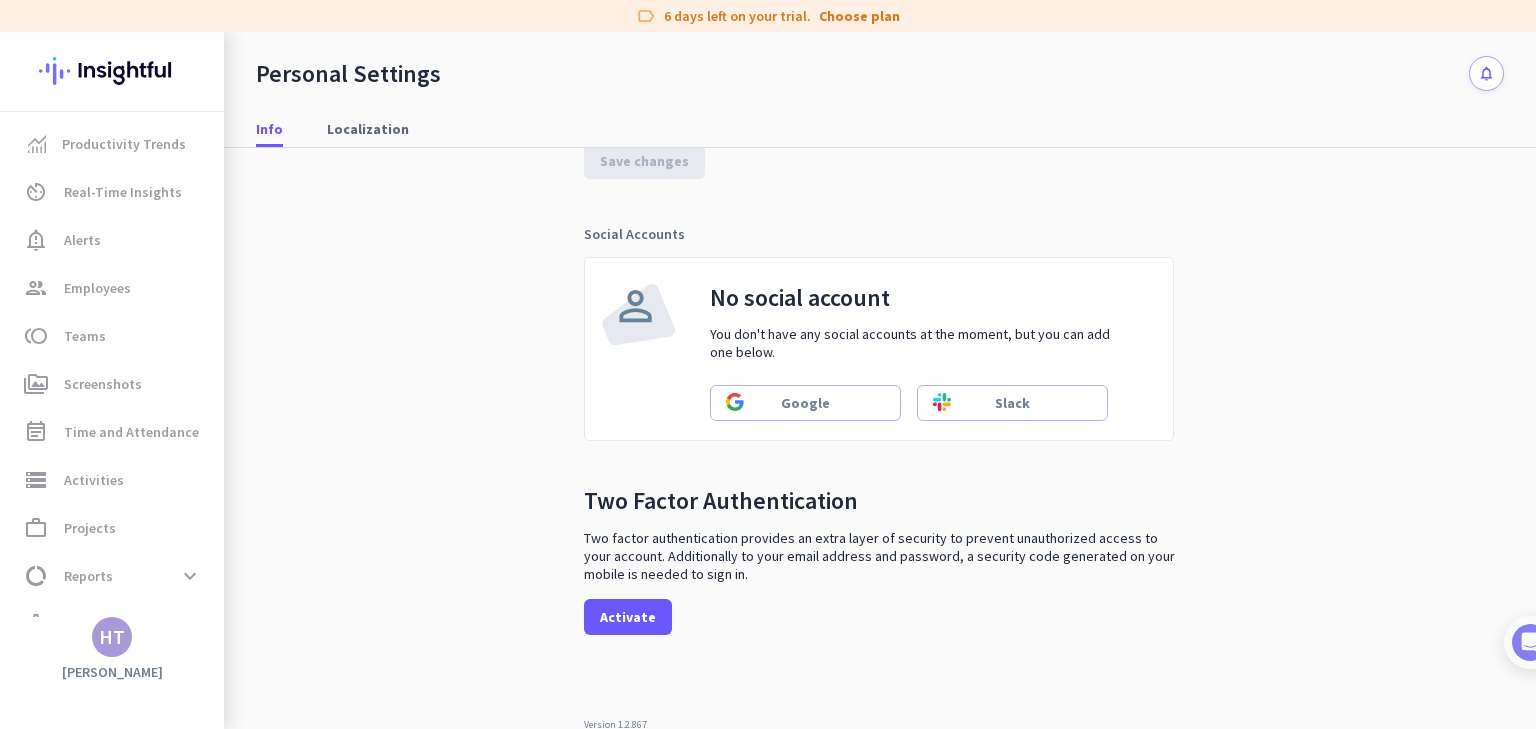 scroll, scrollTop: 542, scrollLeft: 0, axis: vertical 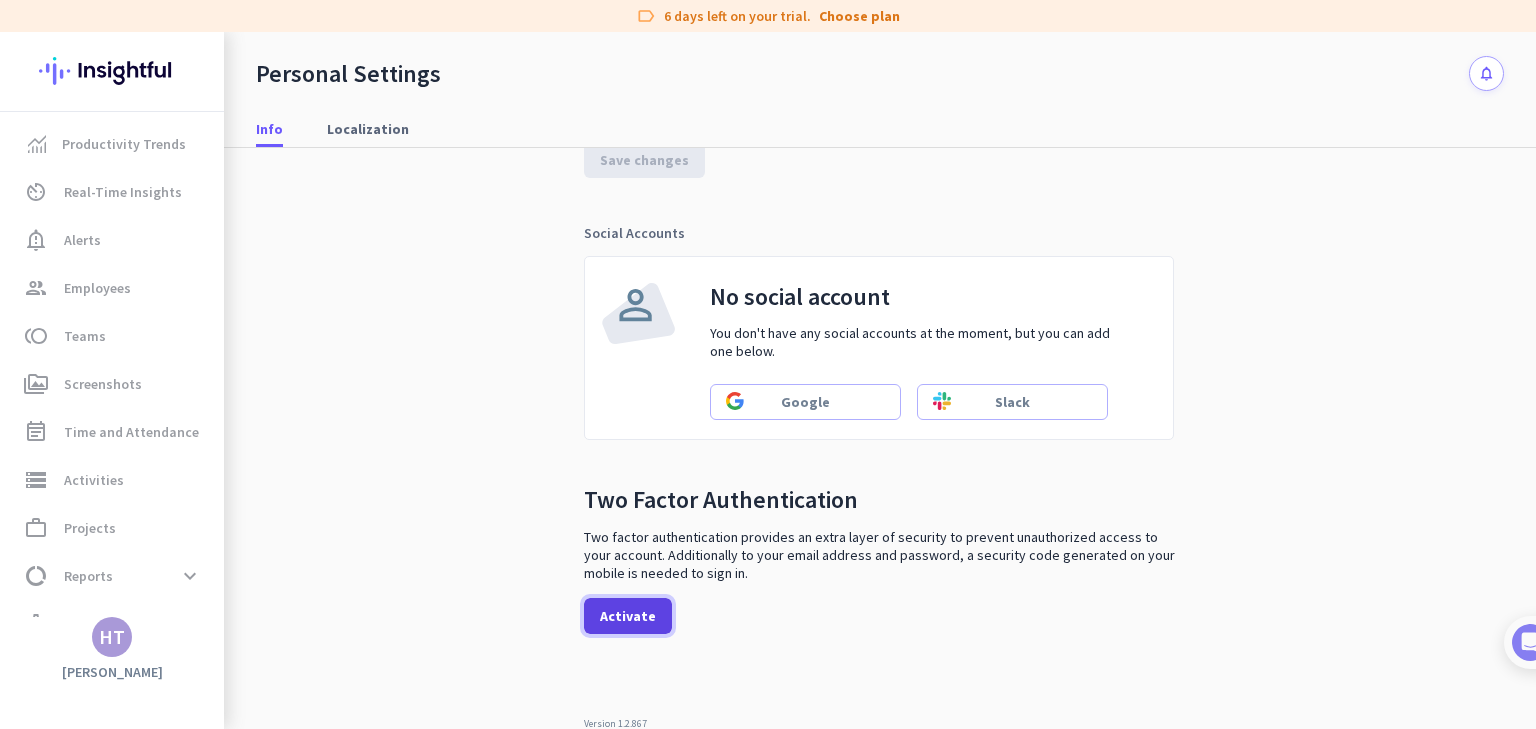 click on "Activate" 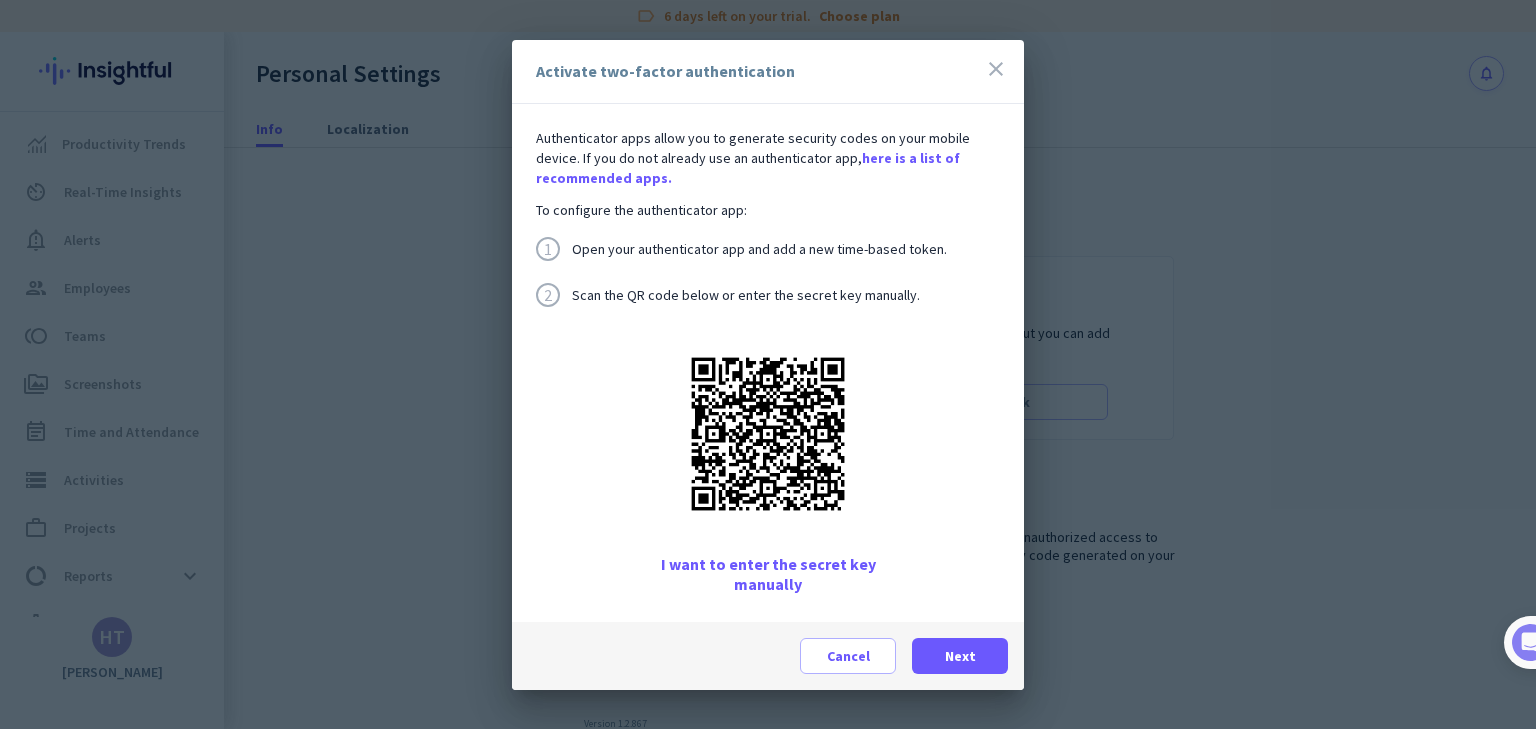 click on "close" at bounding box center [996, 69] 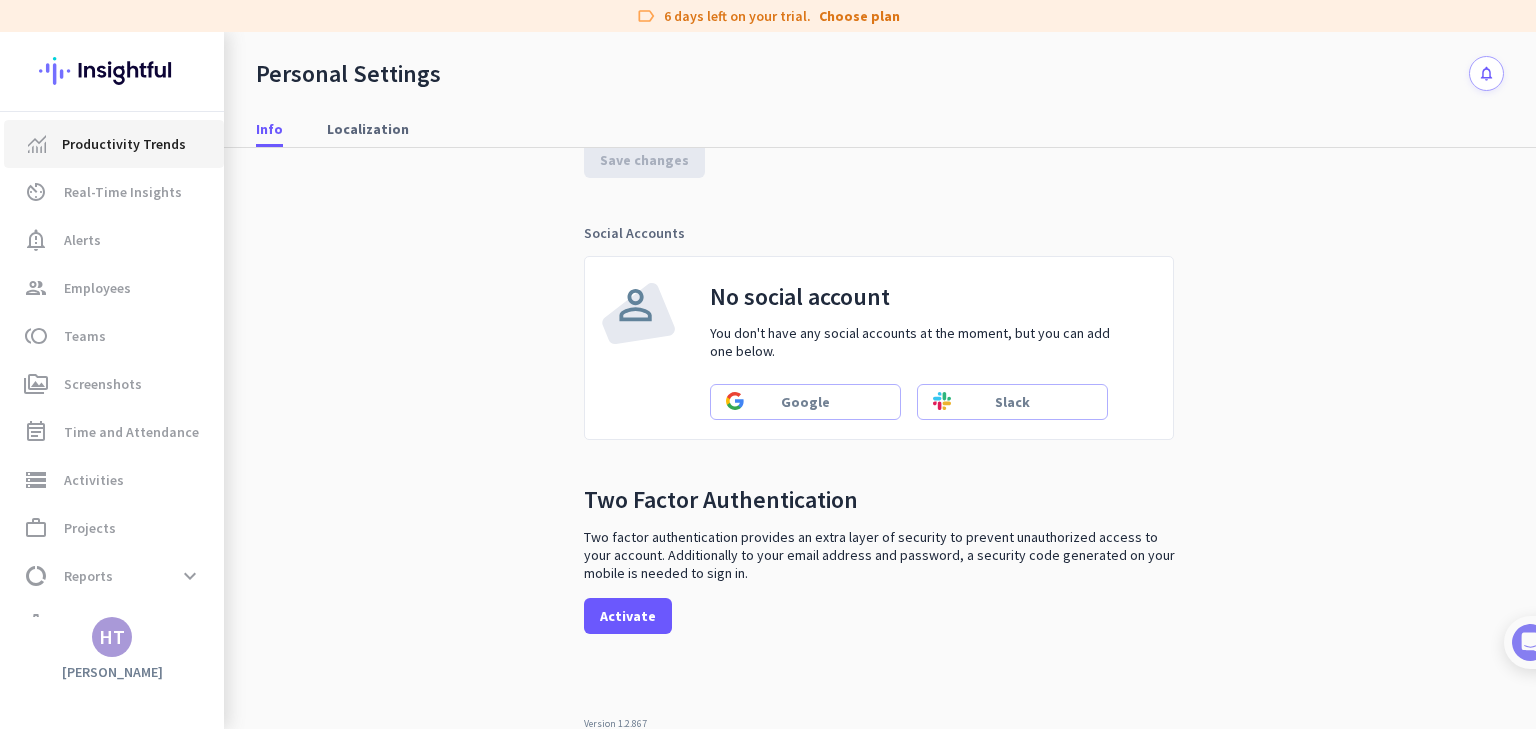 click on "Productivity Trends" 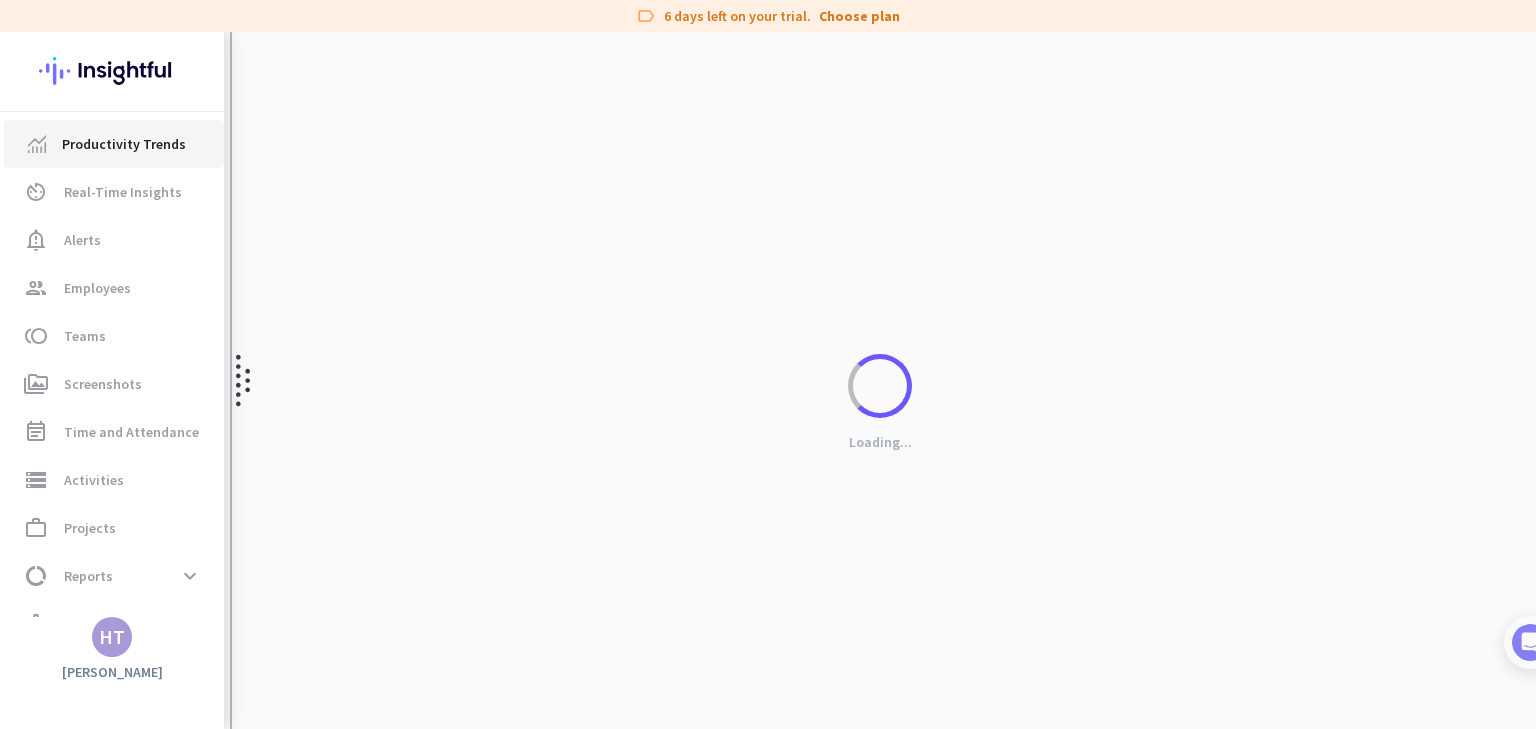 scroll, scrollTop: 32, scrollLeft: 0, axis: vertical 